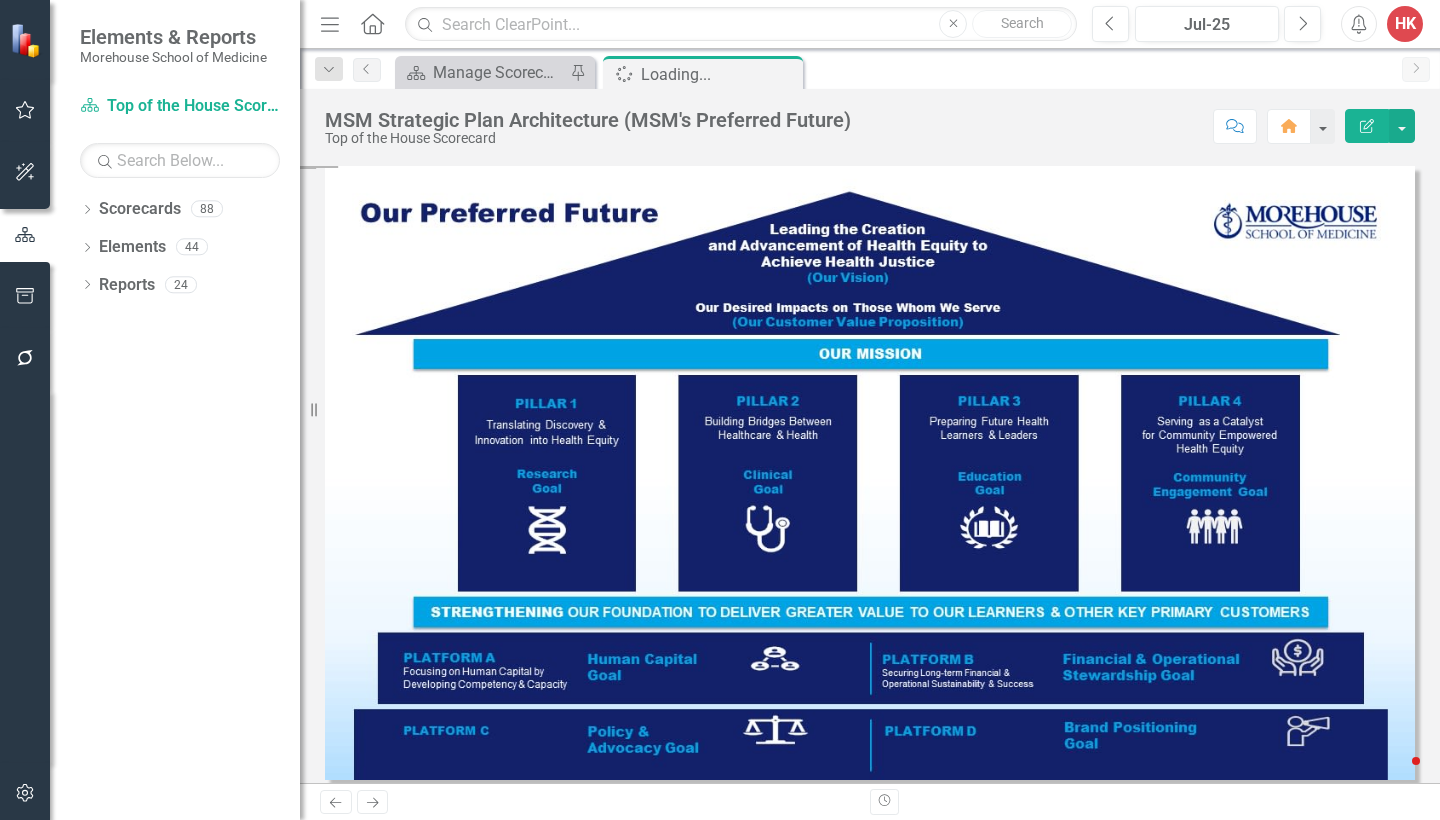 scroll, scrollTop: 0, scrollLeft: 0, axis: both 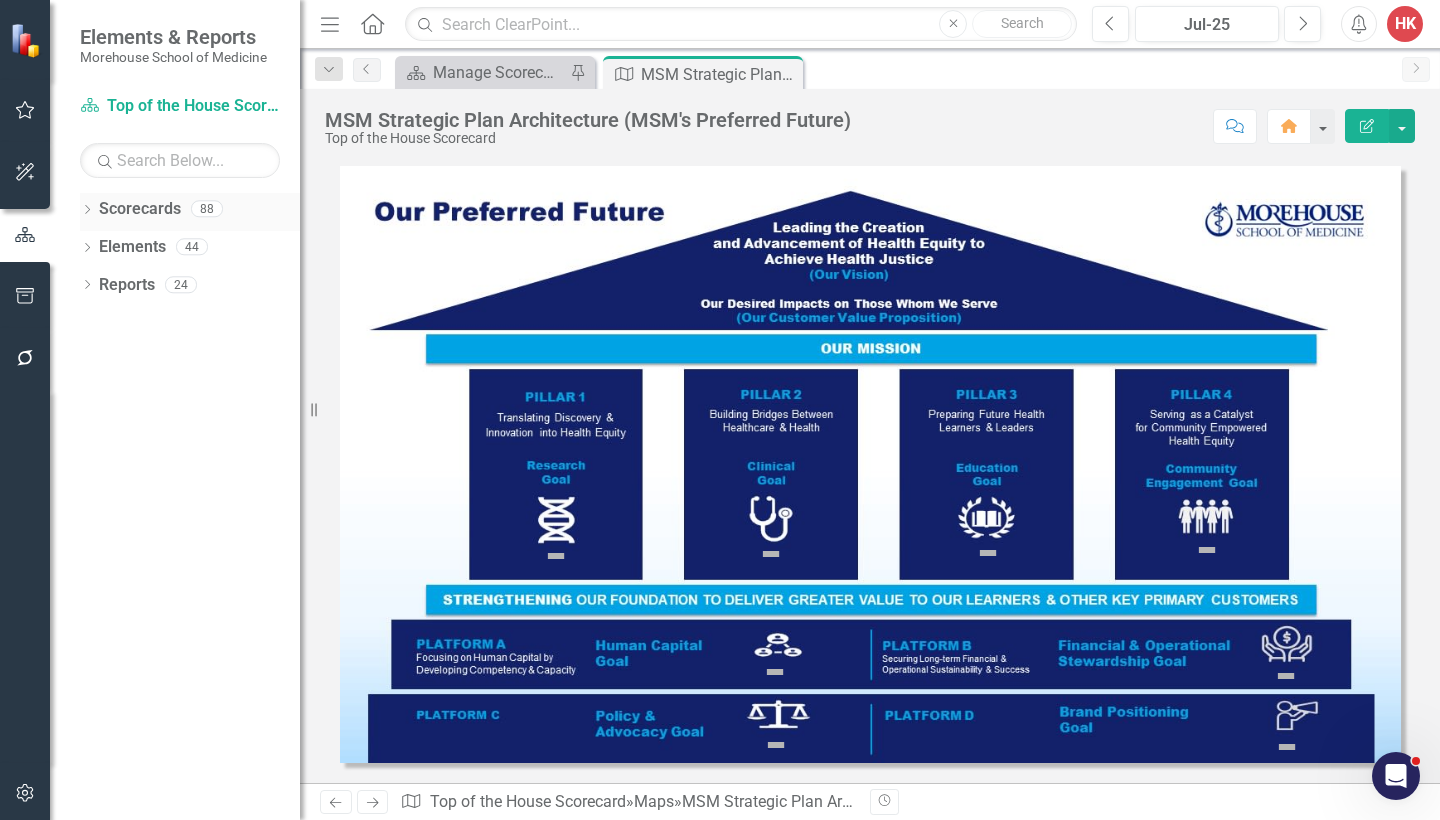 click on "Scorecards" at bounding box center (140, 209) 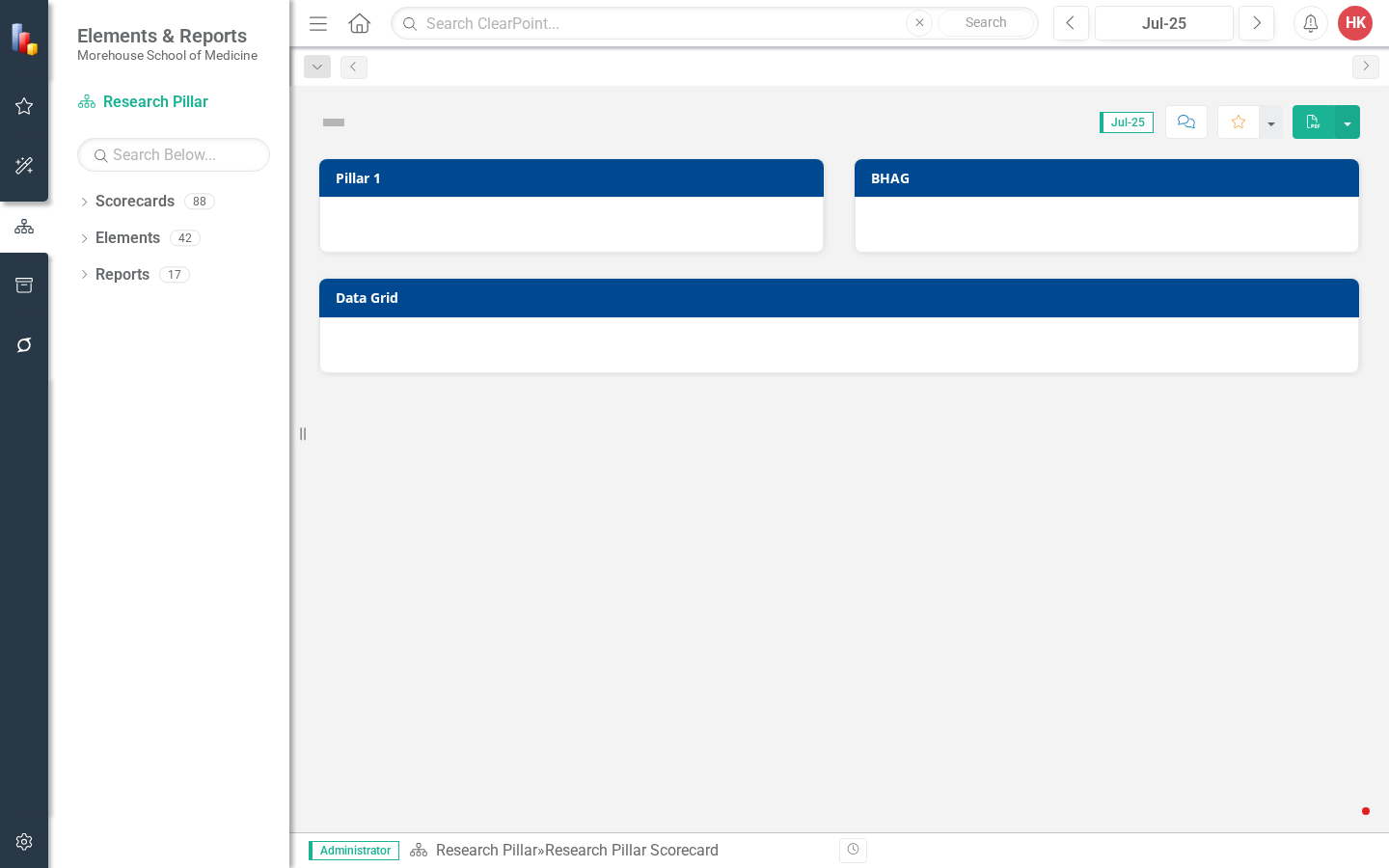 scroll, scrollTop: 0, scrollLeft: 0, axis: both 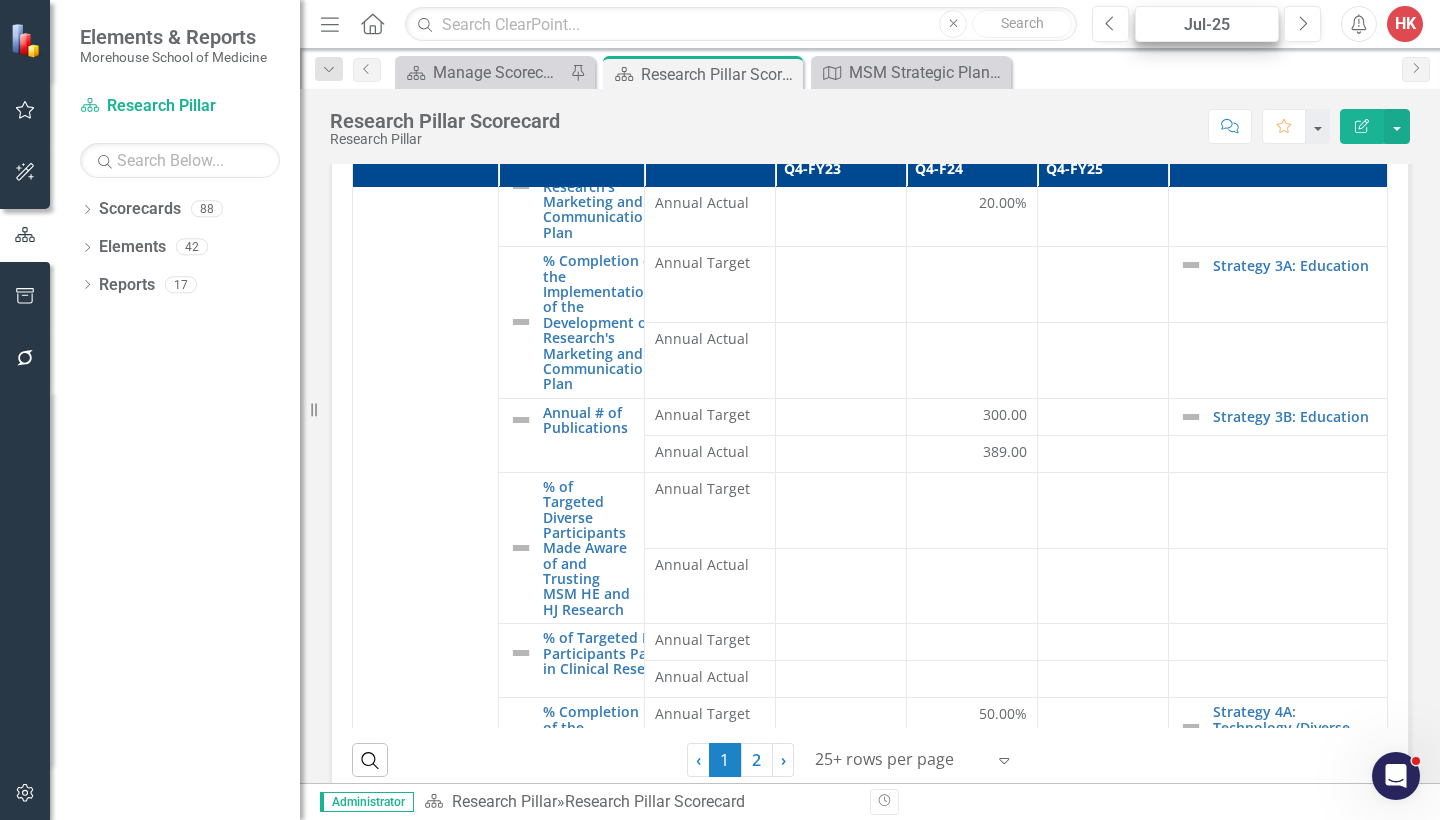click on "Jul-25" at bounding box center (1207, 25) 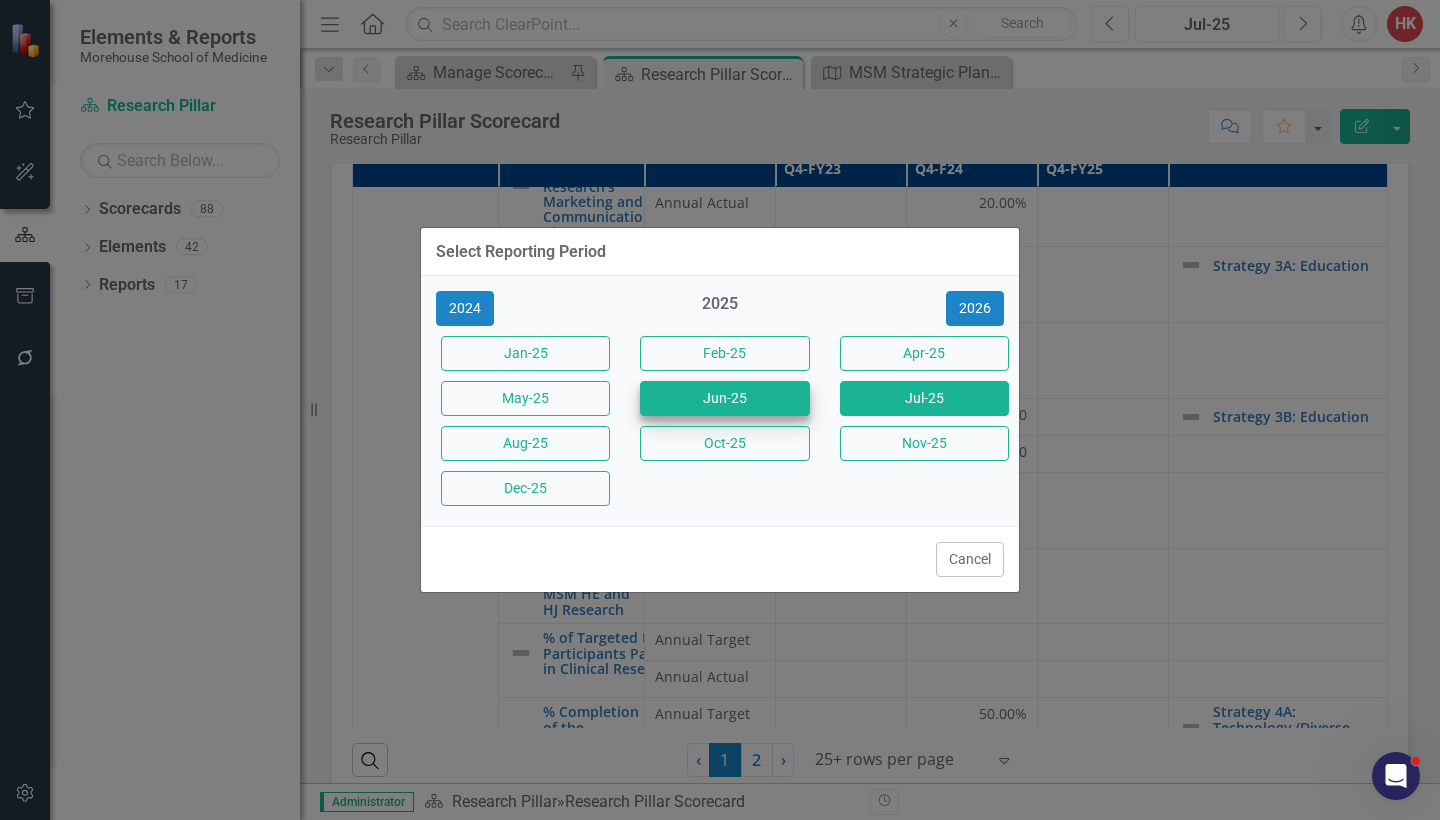 click on "Jun-25" at bounding box center [724, 398] 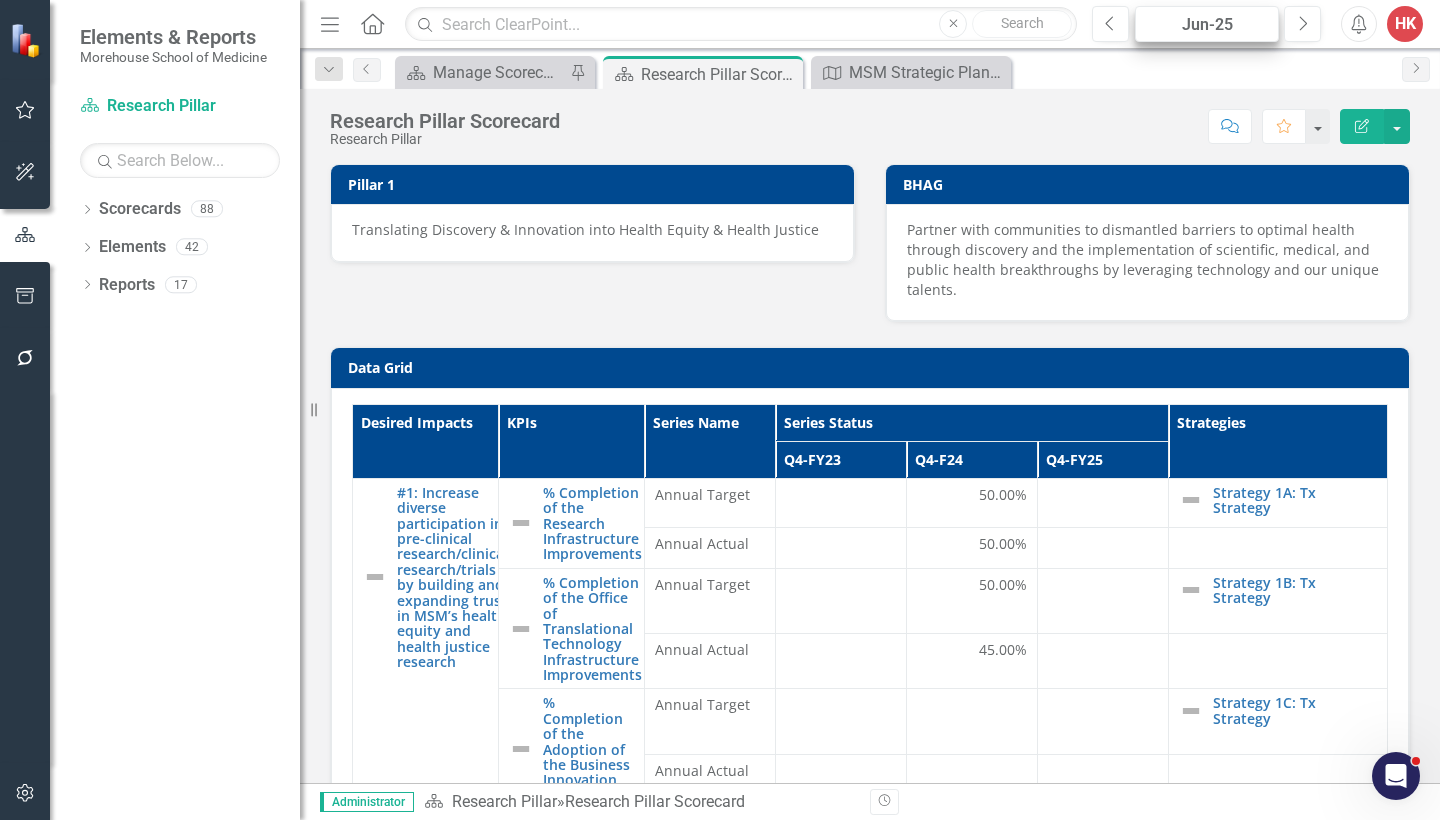 click on "Jun-25" at bounding box center (1207, 25) 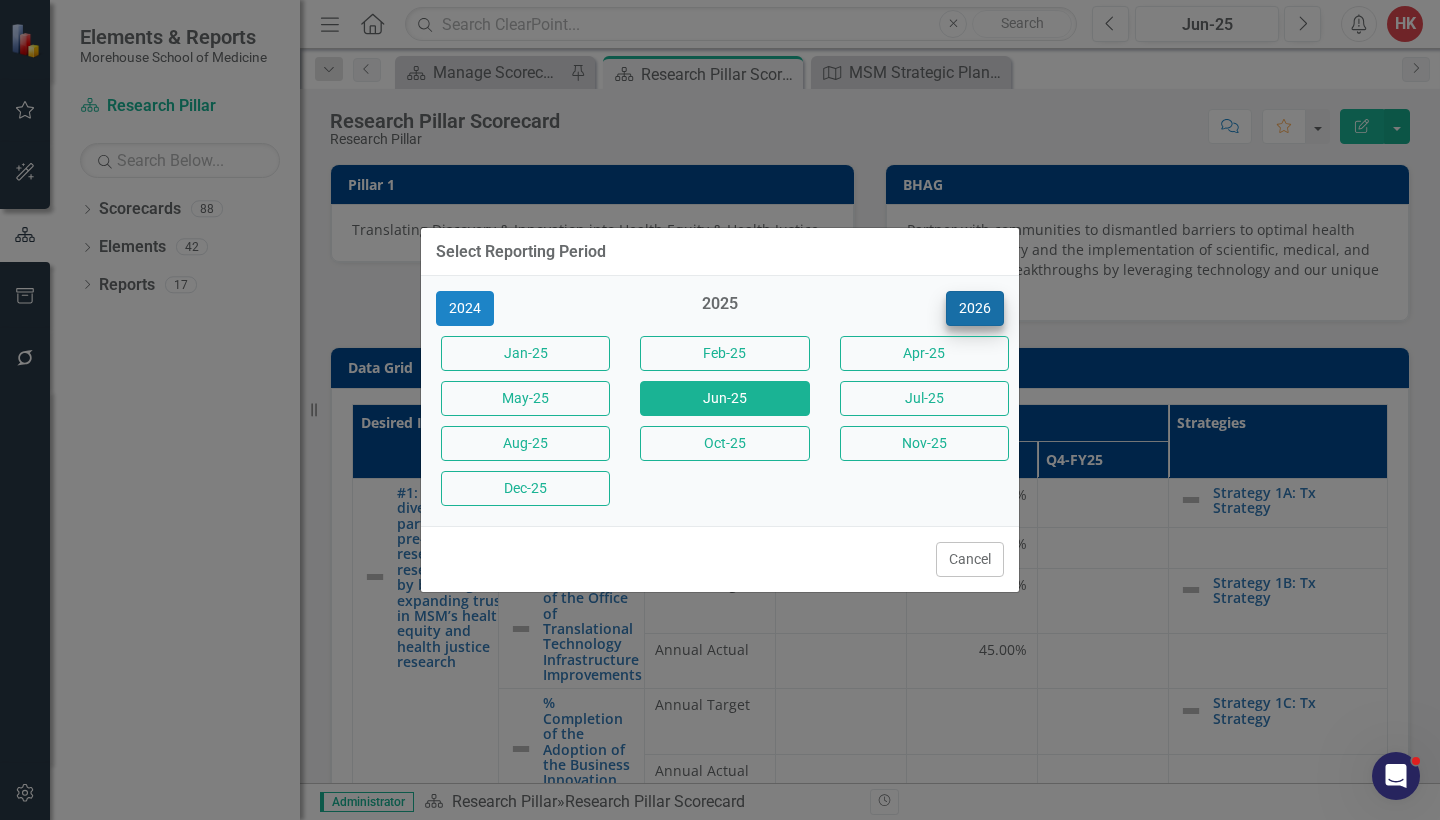 click on "2026" at bounding box center [975, 308] 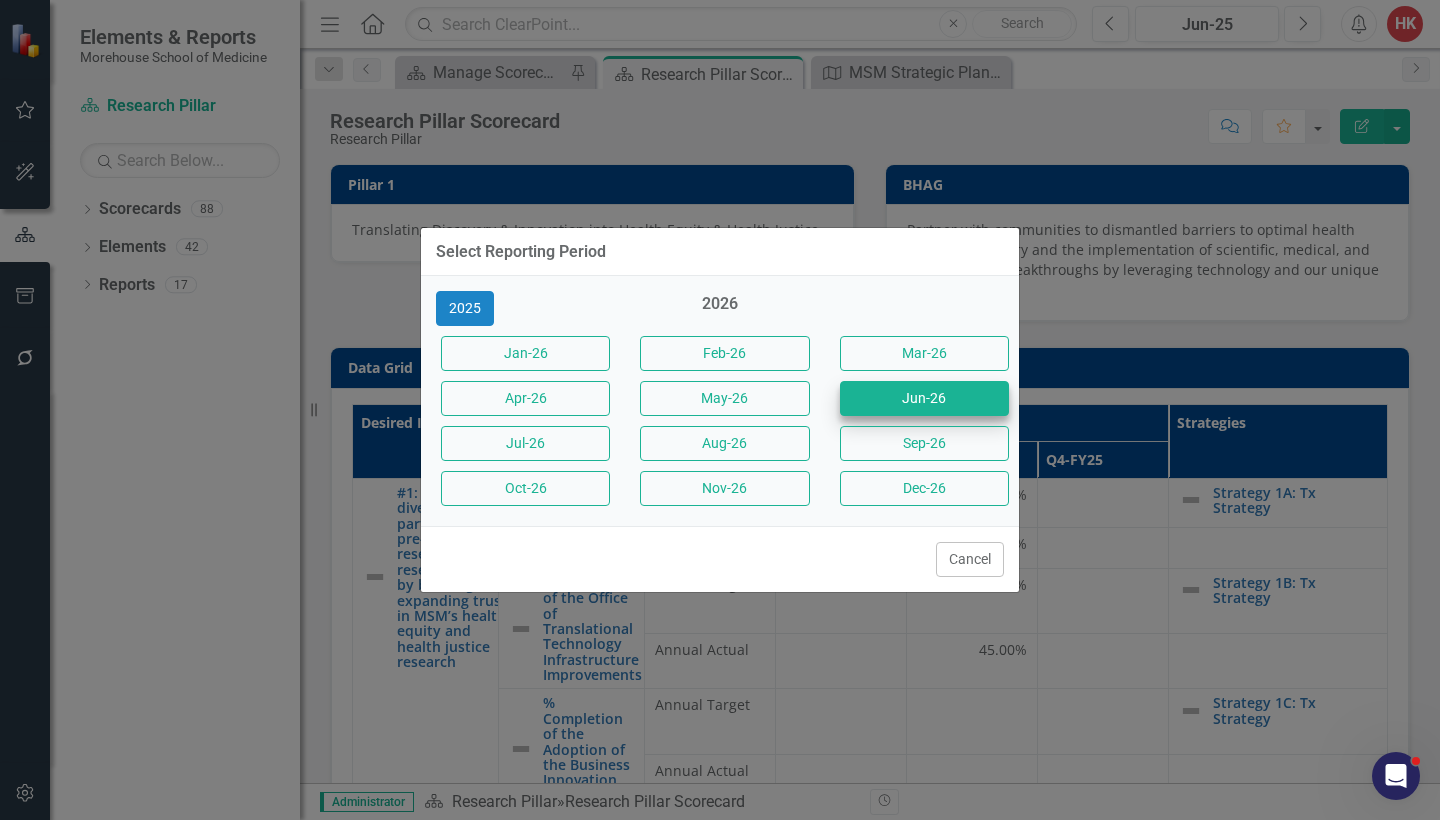 click on "Jun-26" at bounding box center (924, 398) 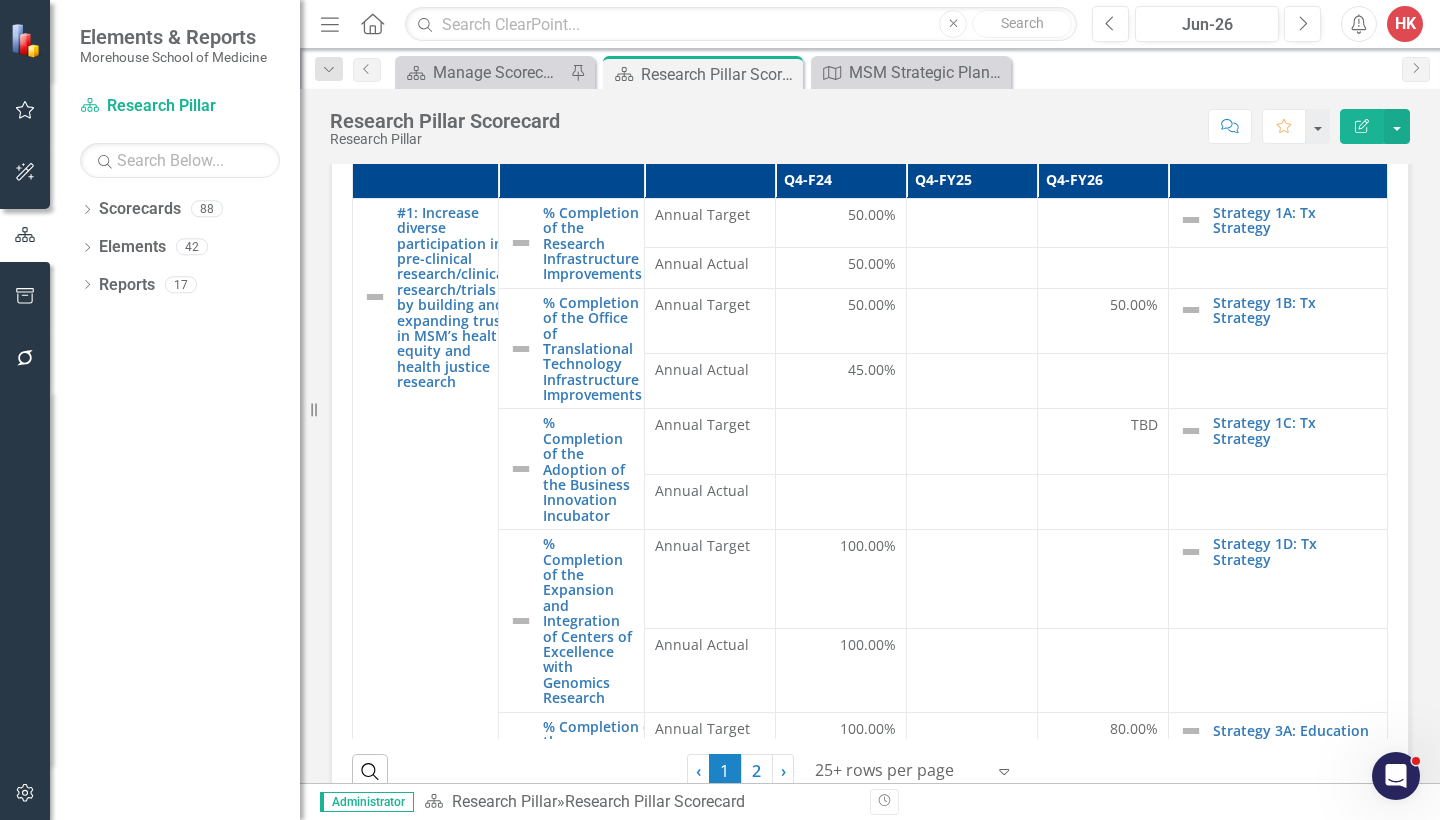 scroll, scrollTop: 283, scrollLeft: 0, axis: vertical 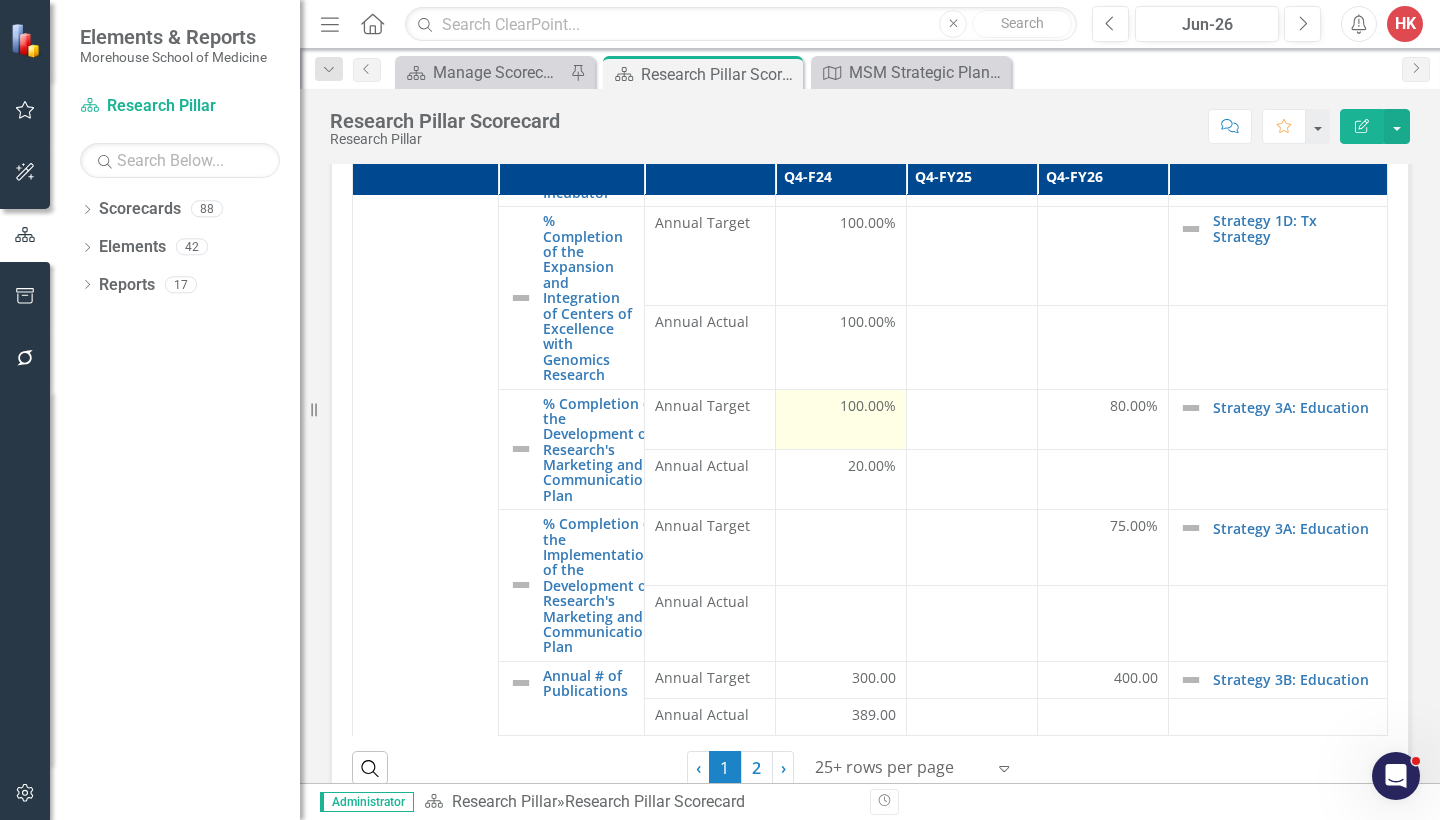 click on "100.00%" at bounding box center (841, 408) 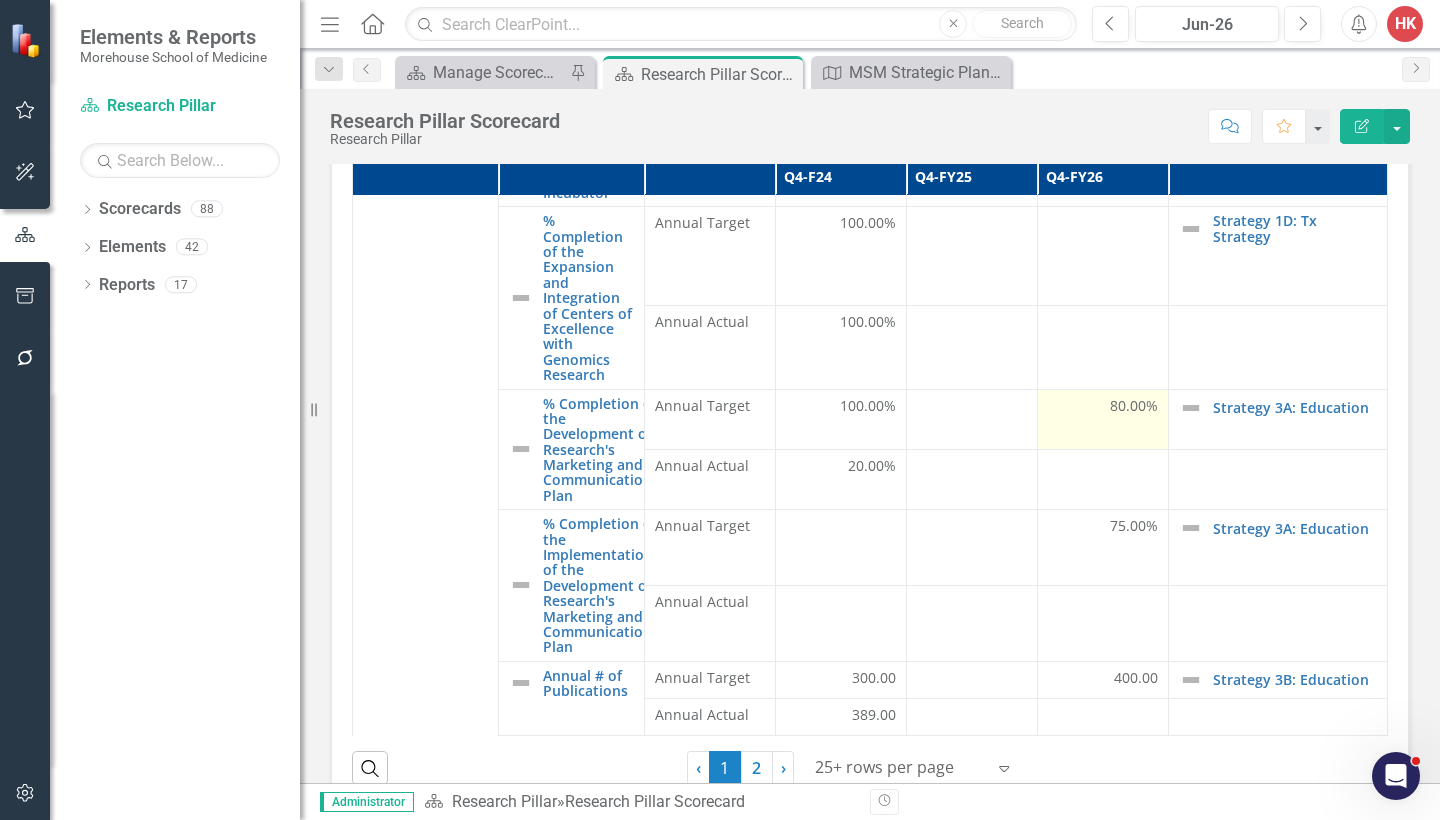 click on "80.00%" at bounding box center (1103, 406) 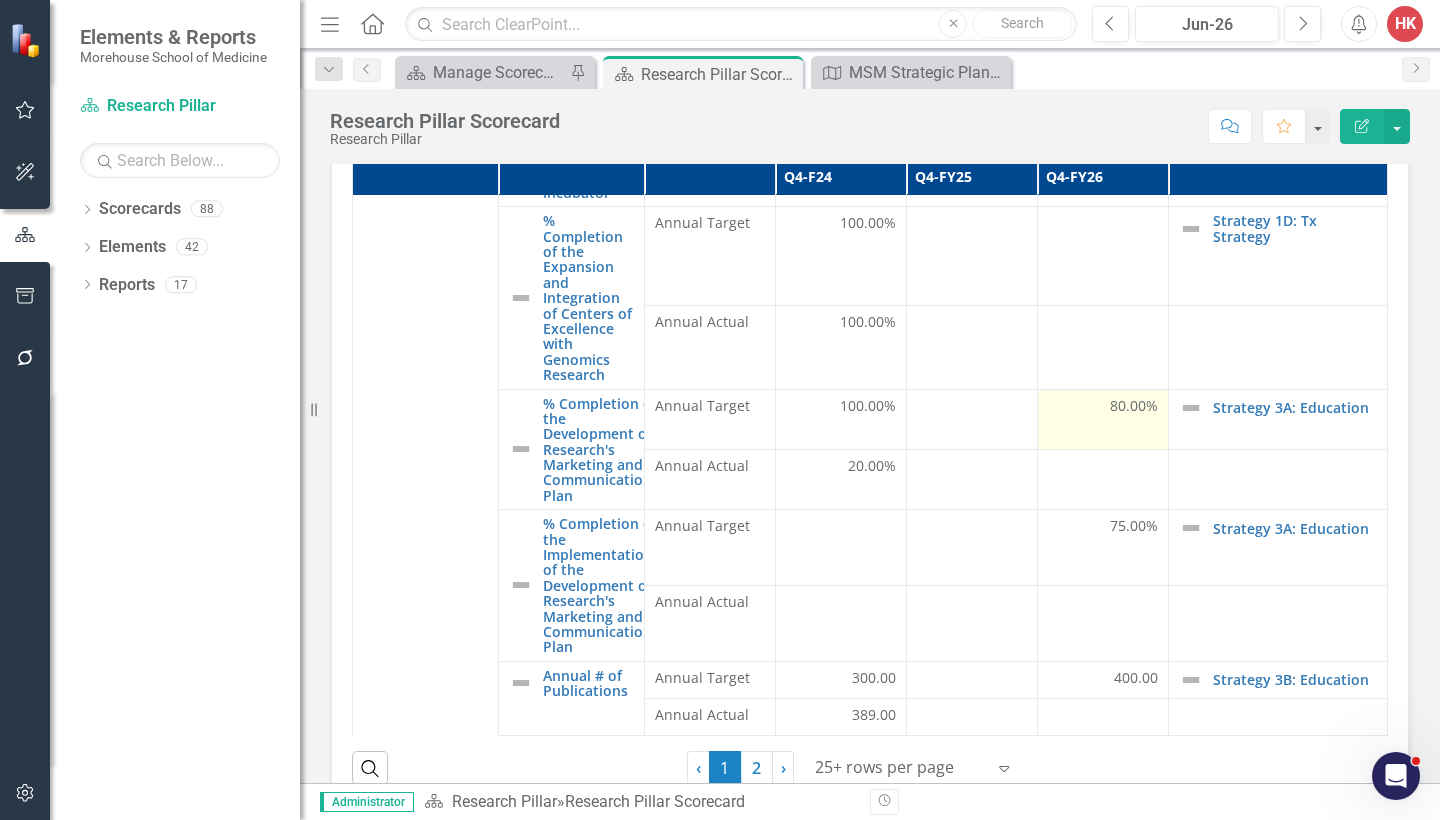 click on "80.00%" at bounding box center (1103, 406) 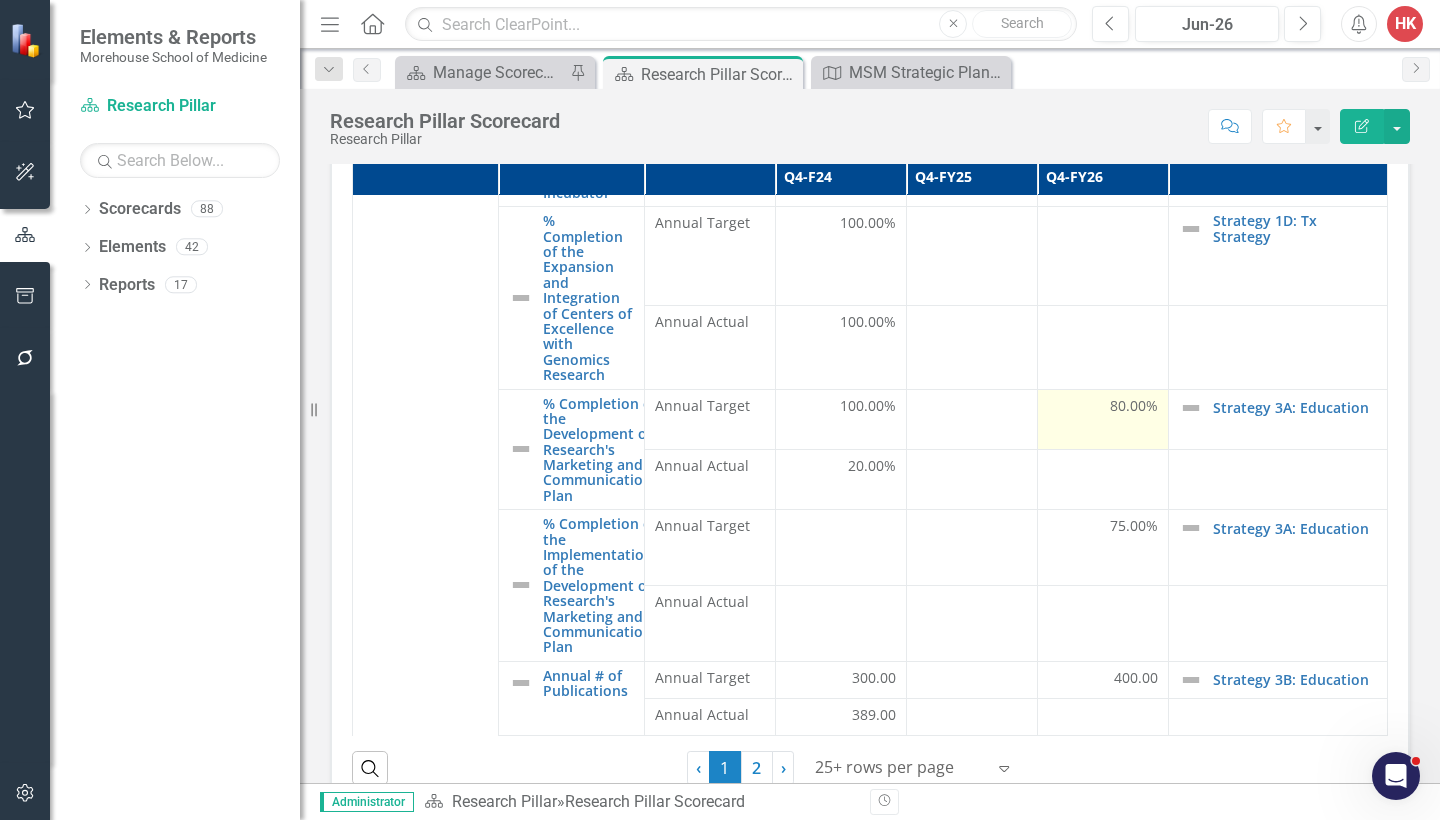 click on "80.00%" at bounding box center (1134, 406) 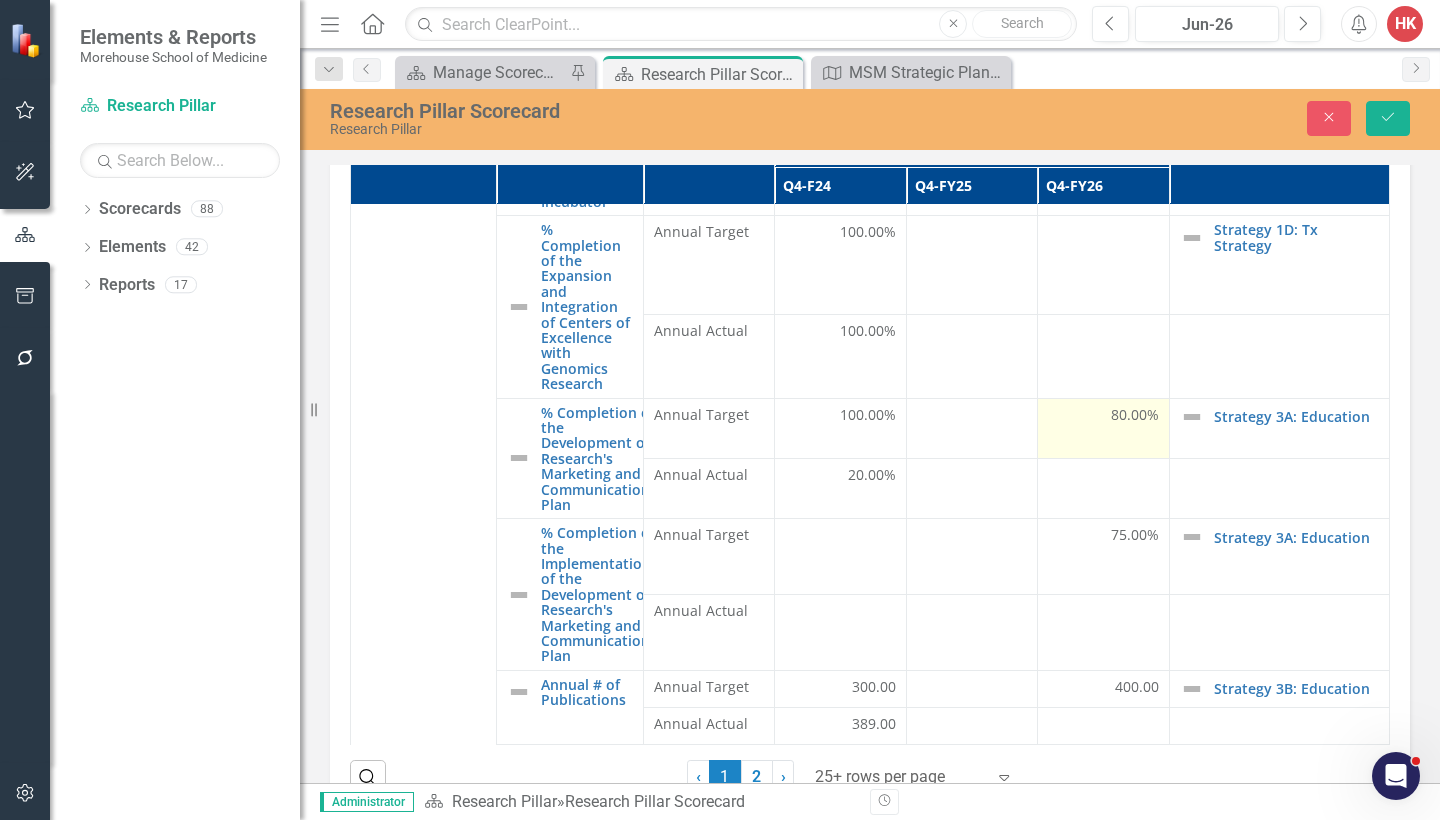 click on "80.00%" at bounding box center (1135, 415) 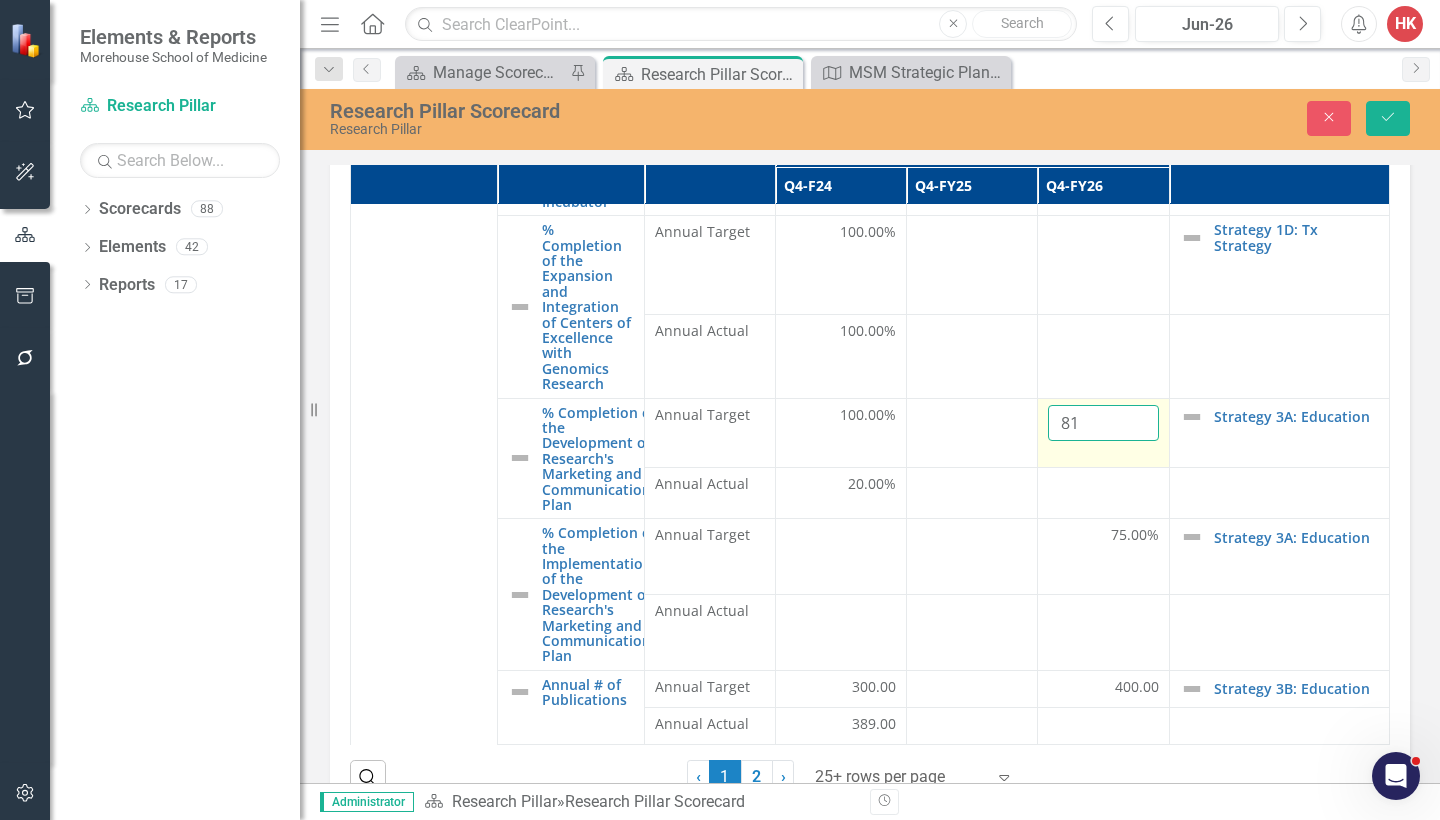 drag, startPoint x: 1110, startPoint y: 402, endPoint x: 1078, endPoint y: 406, distance: 32.24903 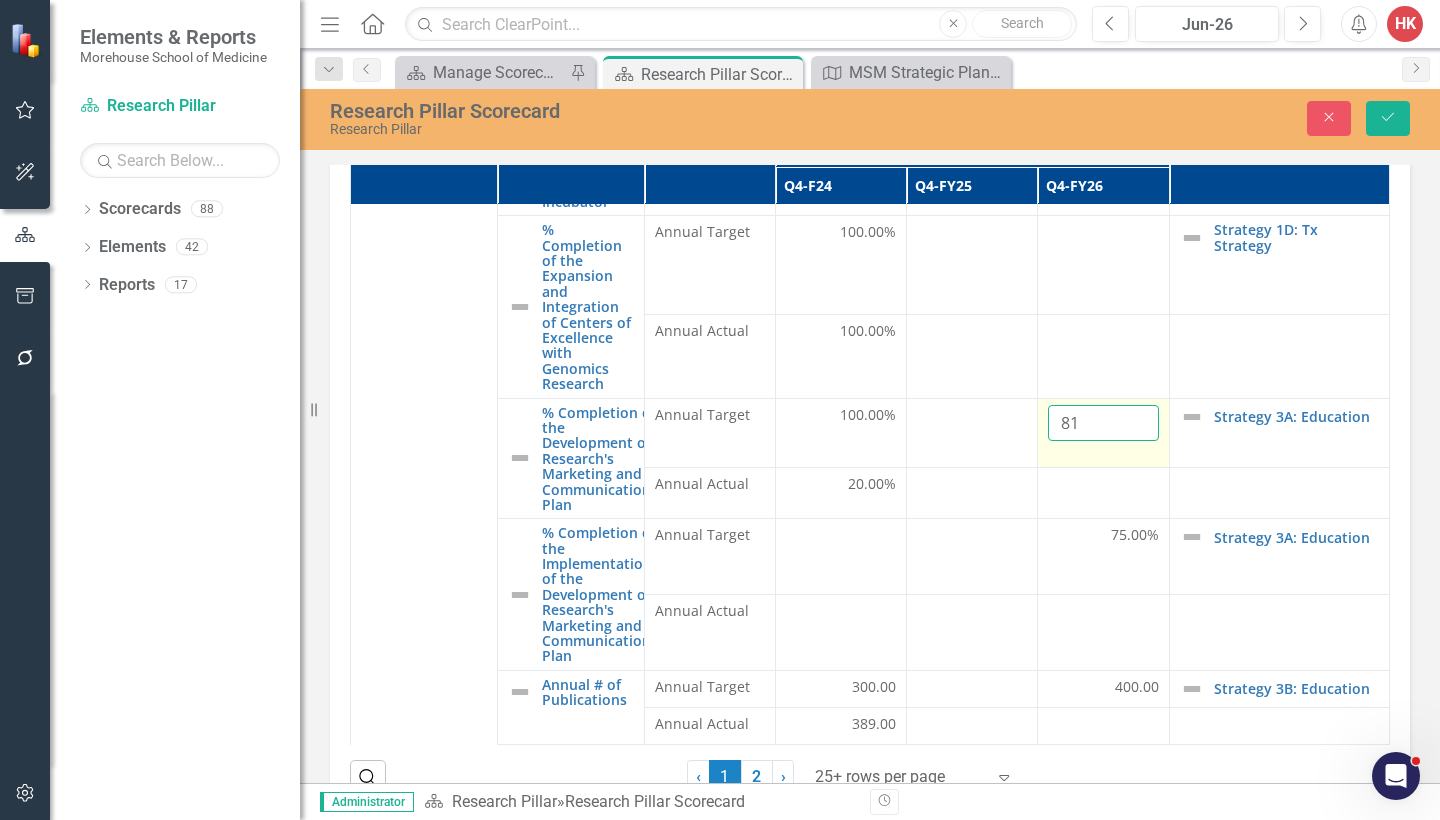 click on "81" at bounding box center (1103, 423) 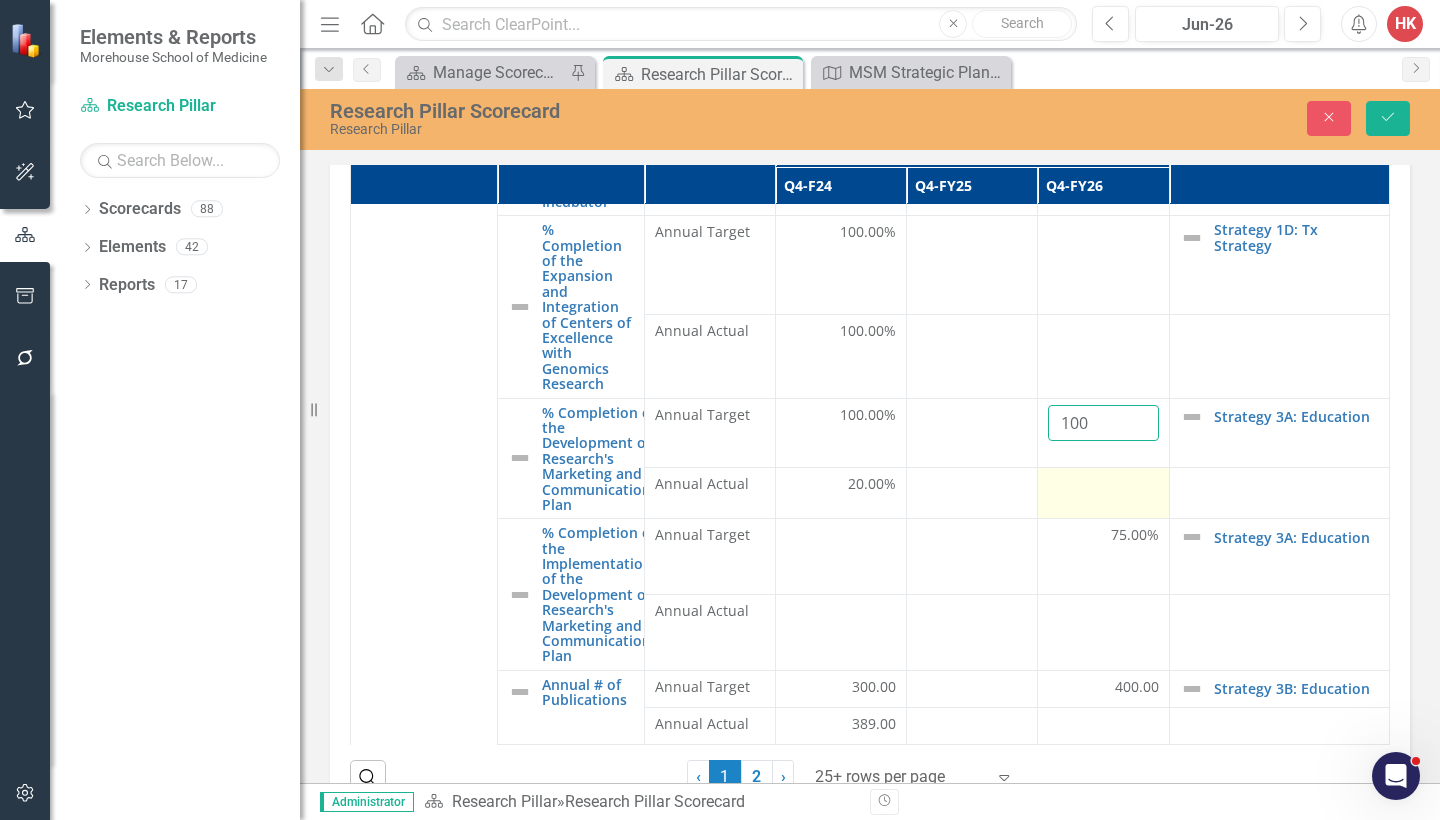 type on "100" 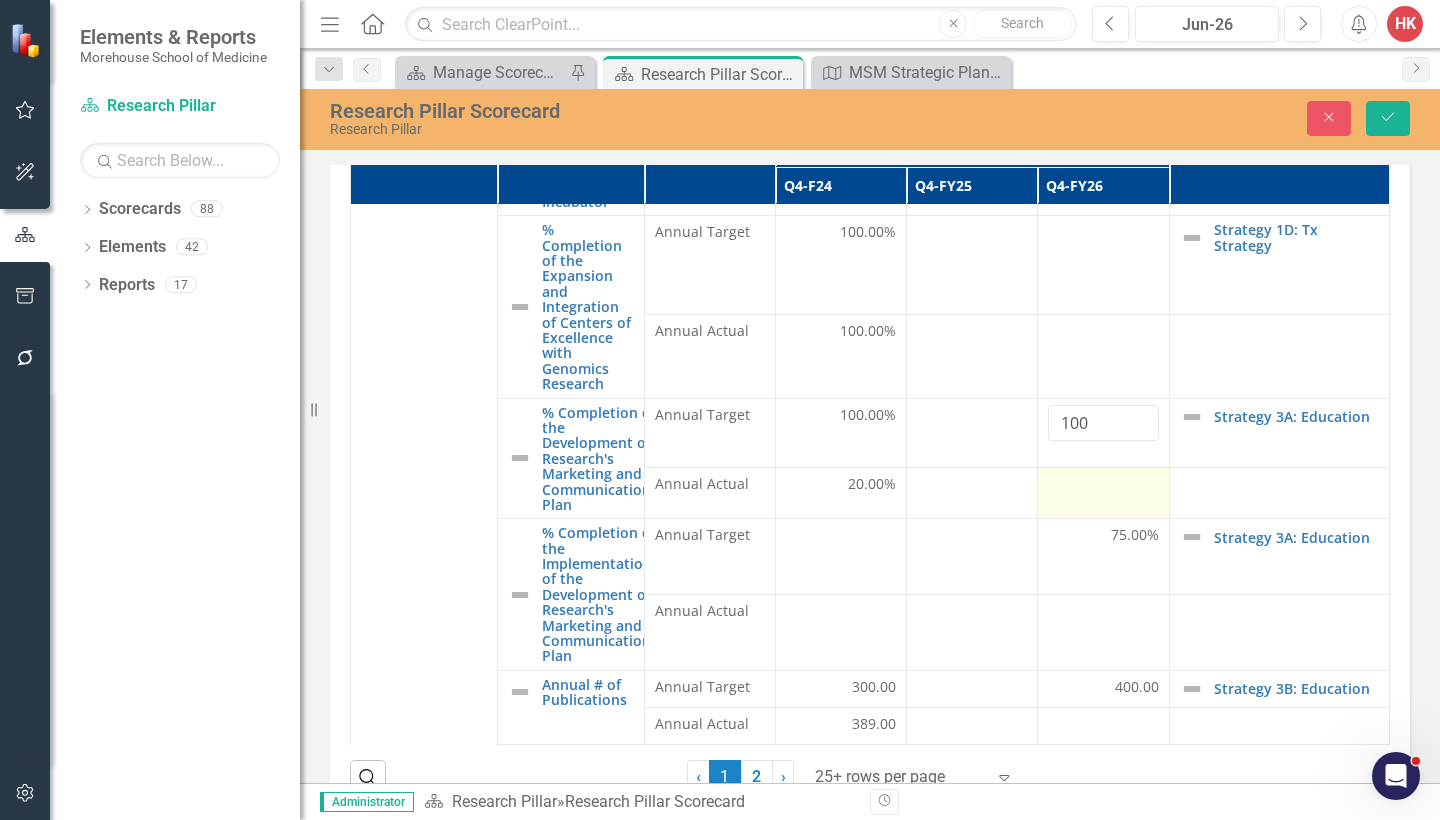 click at bounding box center [1103, 492] 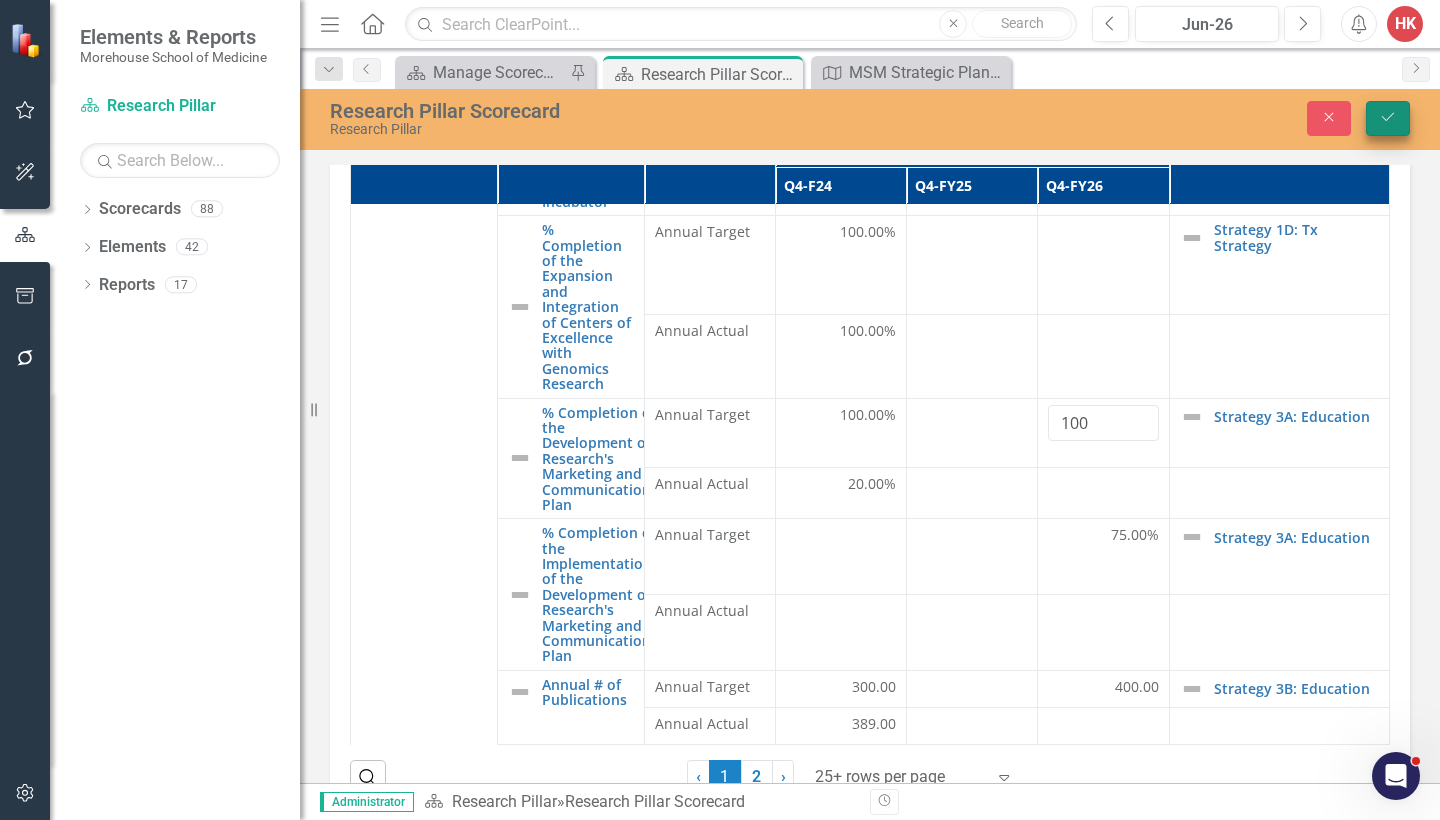click on "Save" 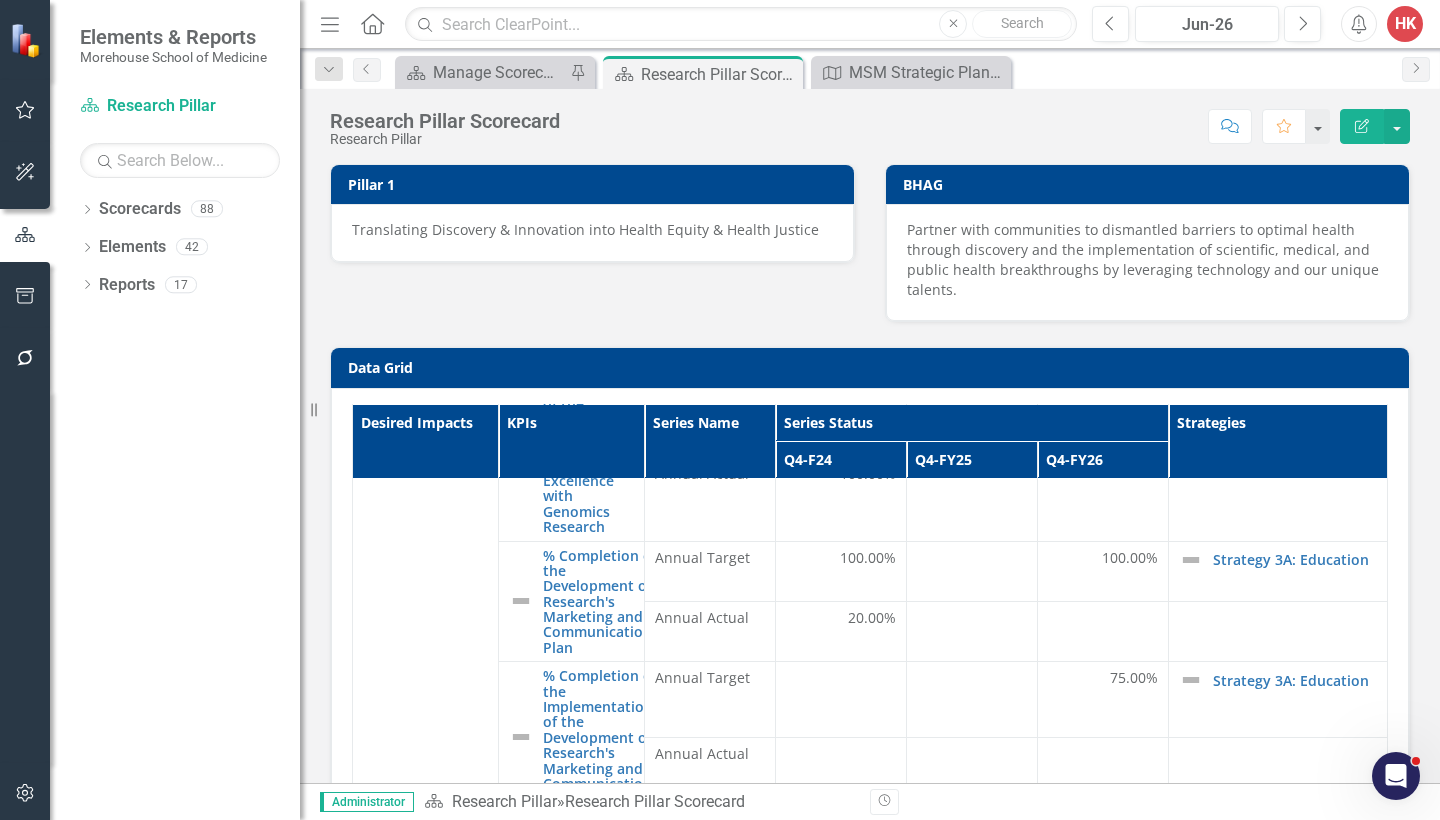 scroll, scrollTop: 454, scrollLeft: 0, axis: vertical 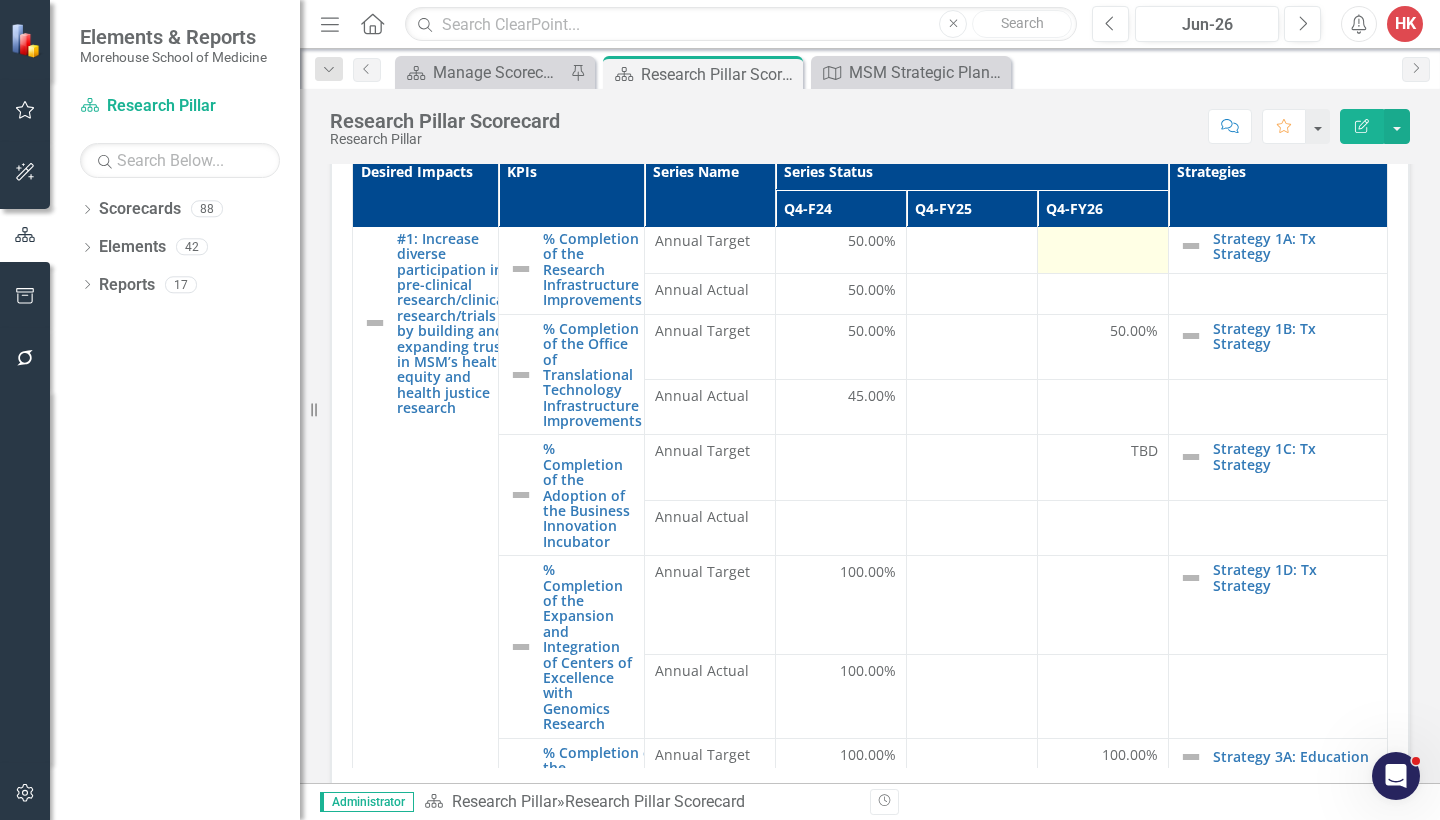 click at bounding box center (1103, 243) 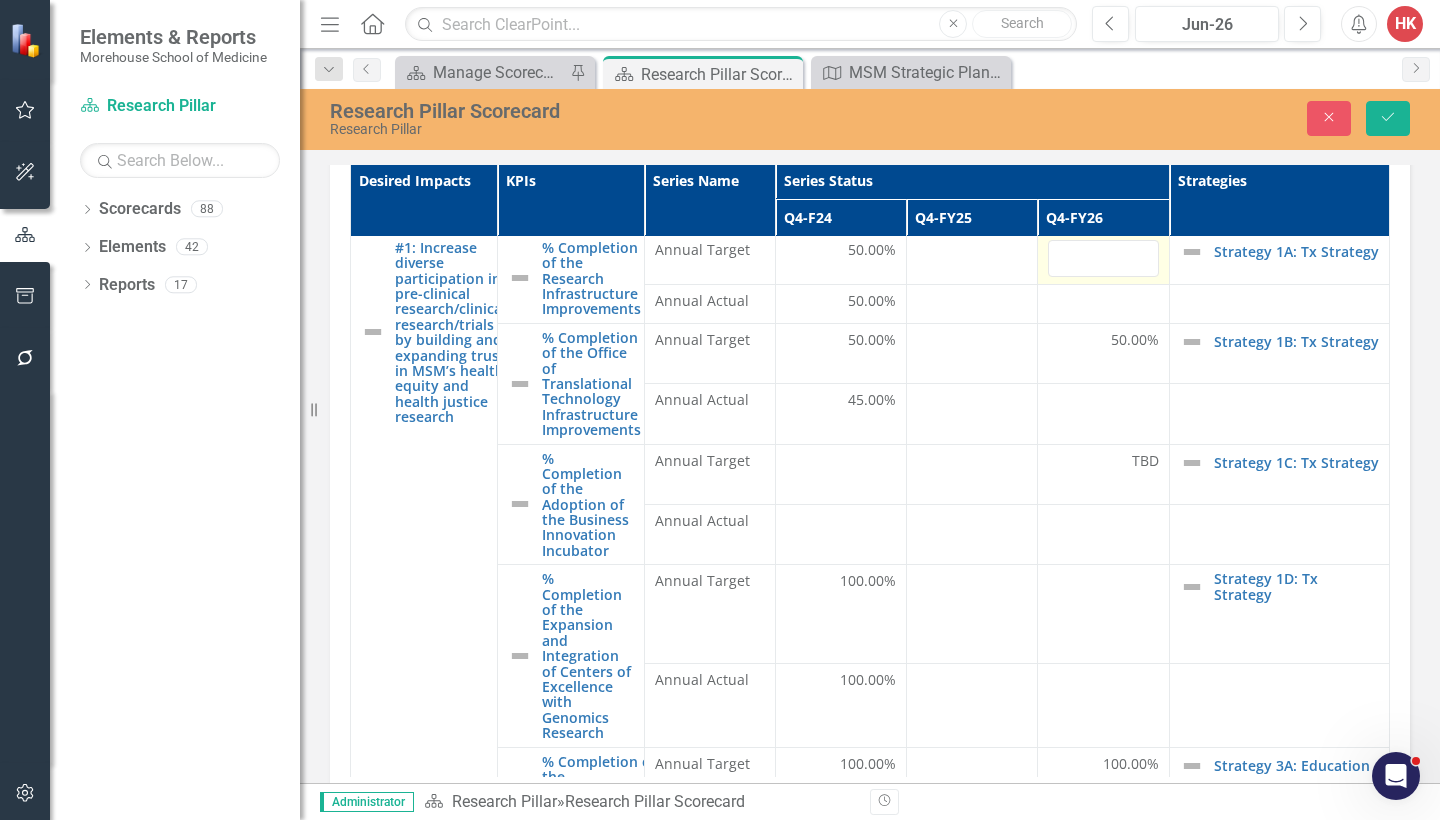 click at bounding box center [1103, 258] 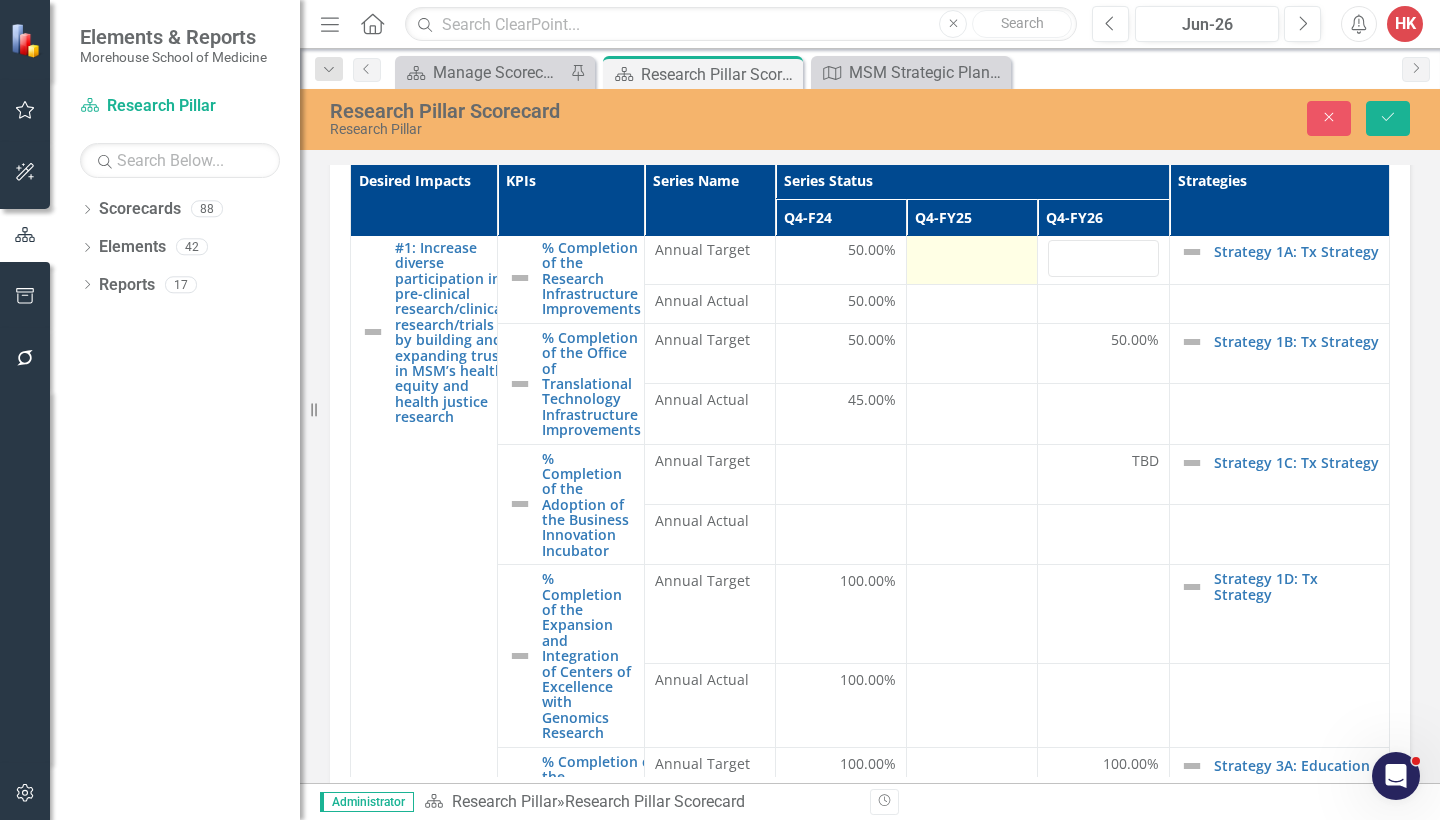 click at bounding box center (972, 252) 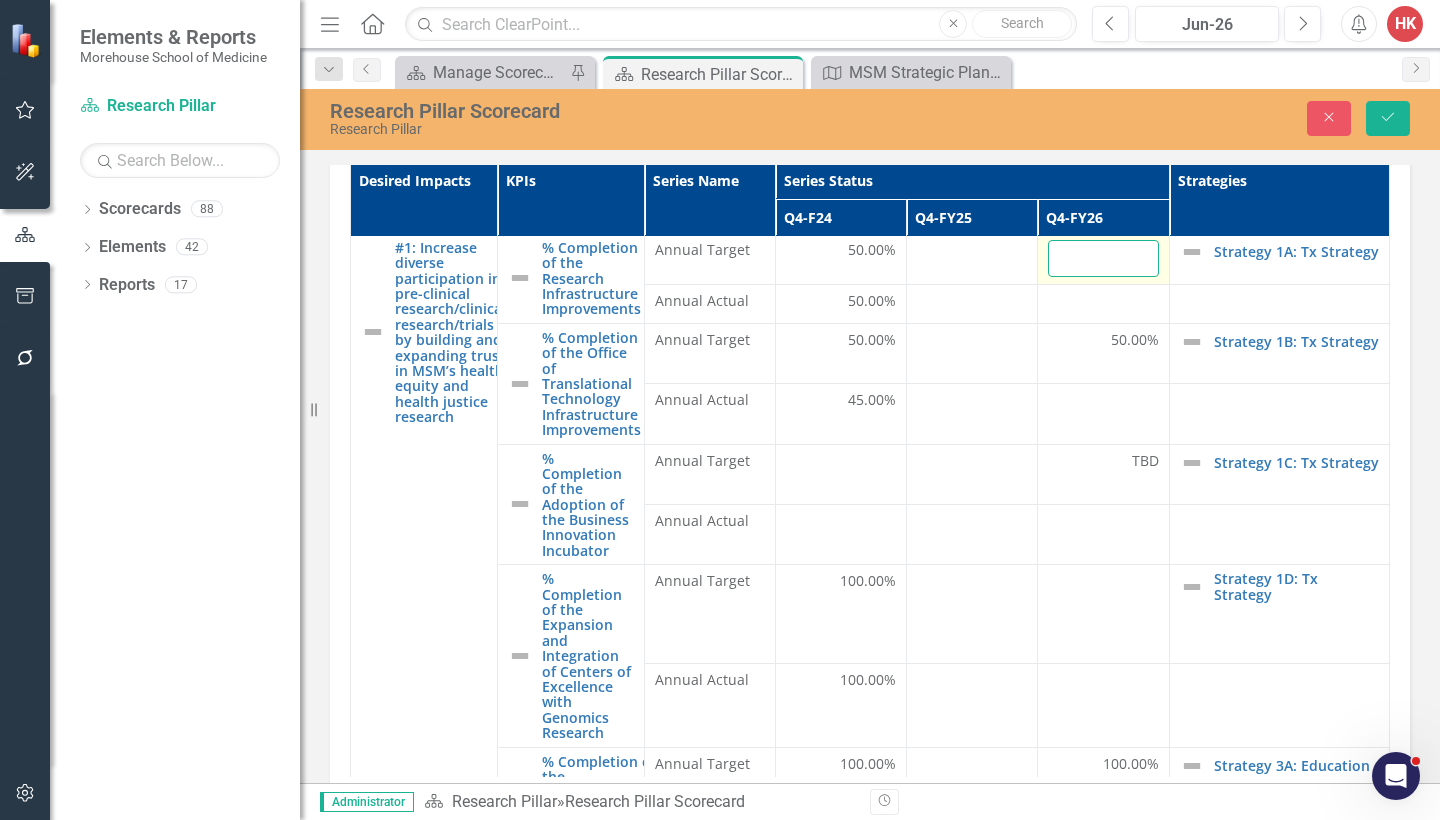 click at bounding box center (1103, 258) 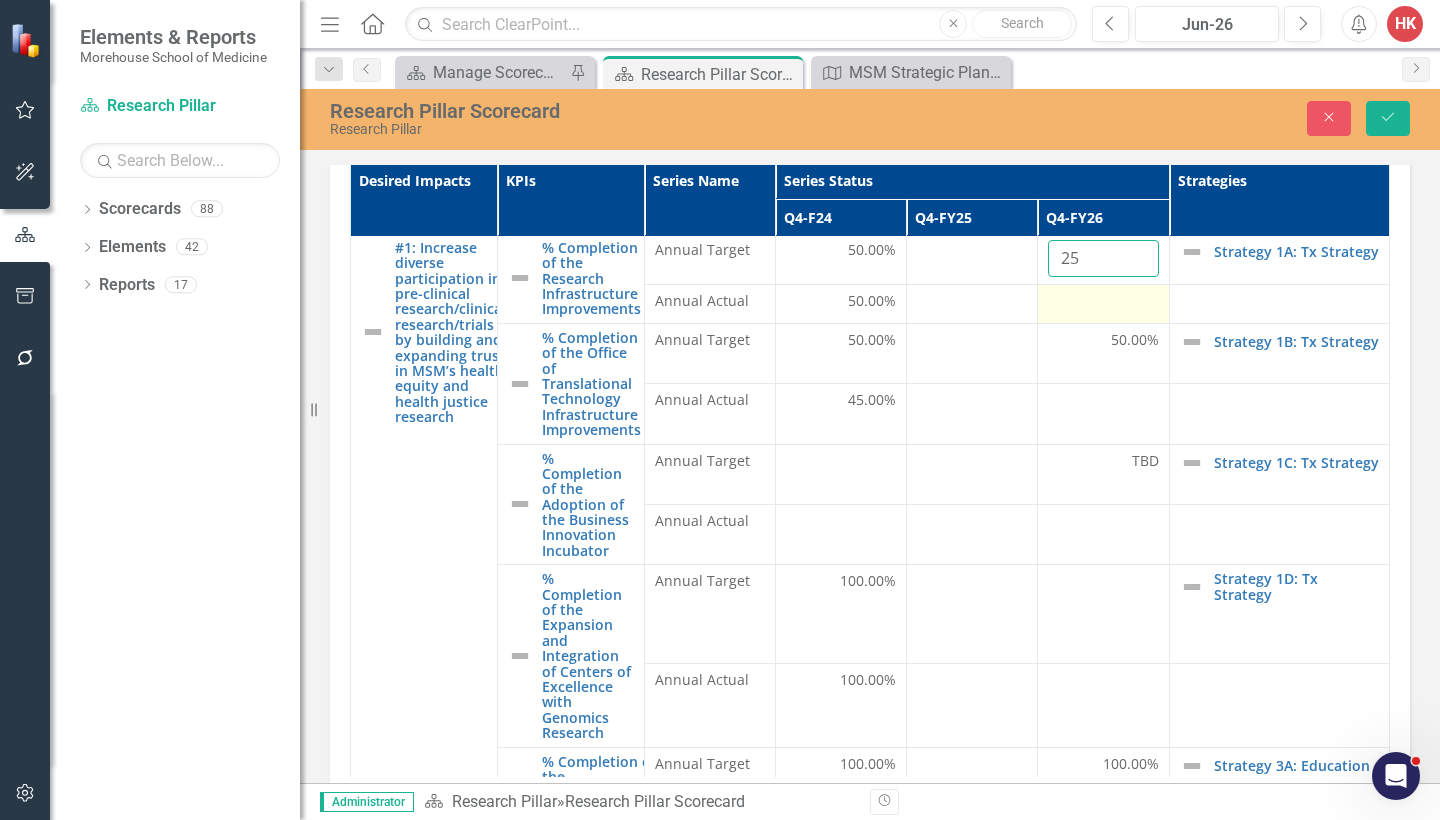 type on "25" 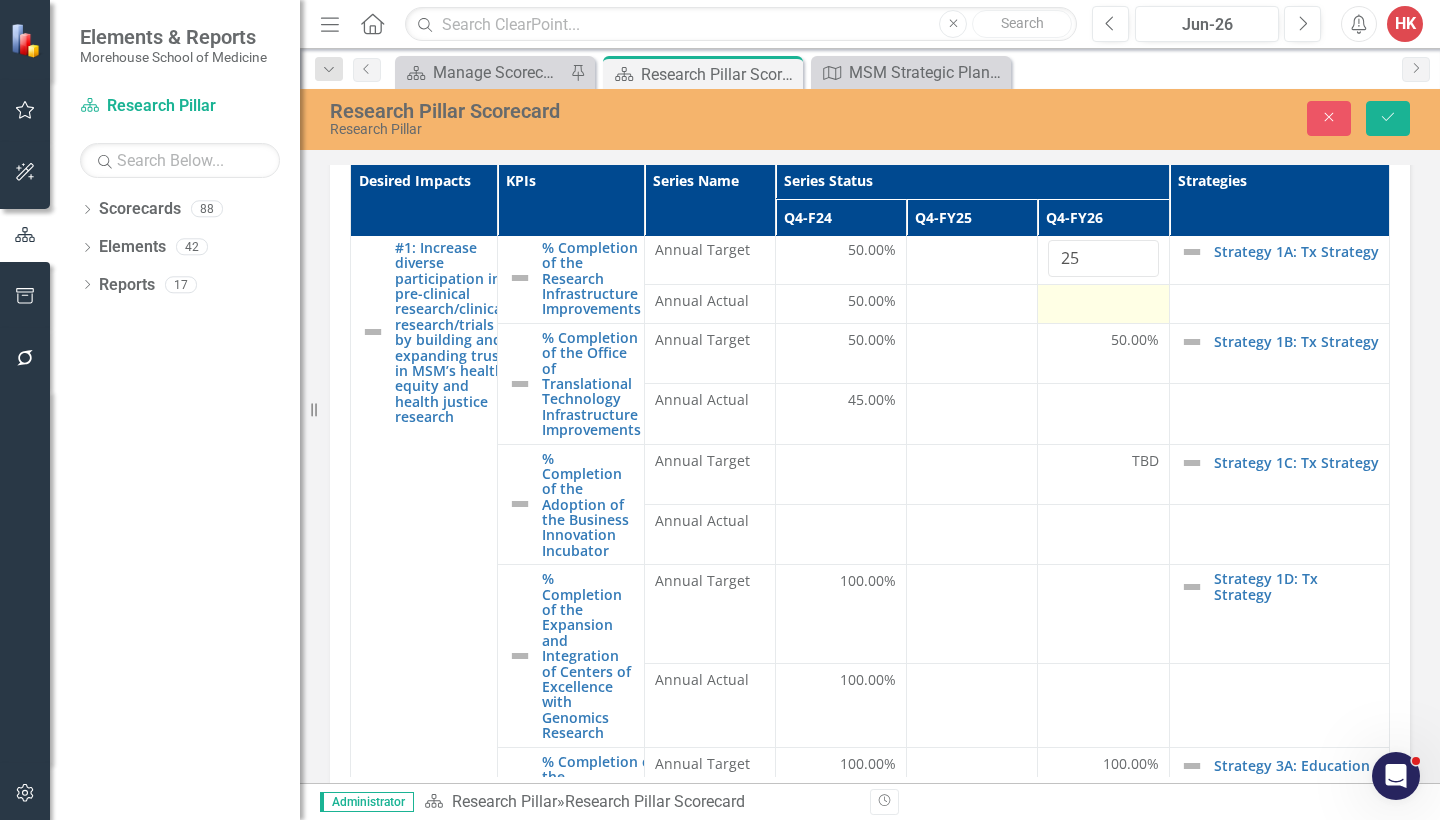 click at bounding box center [1103, 303] 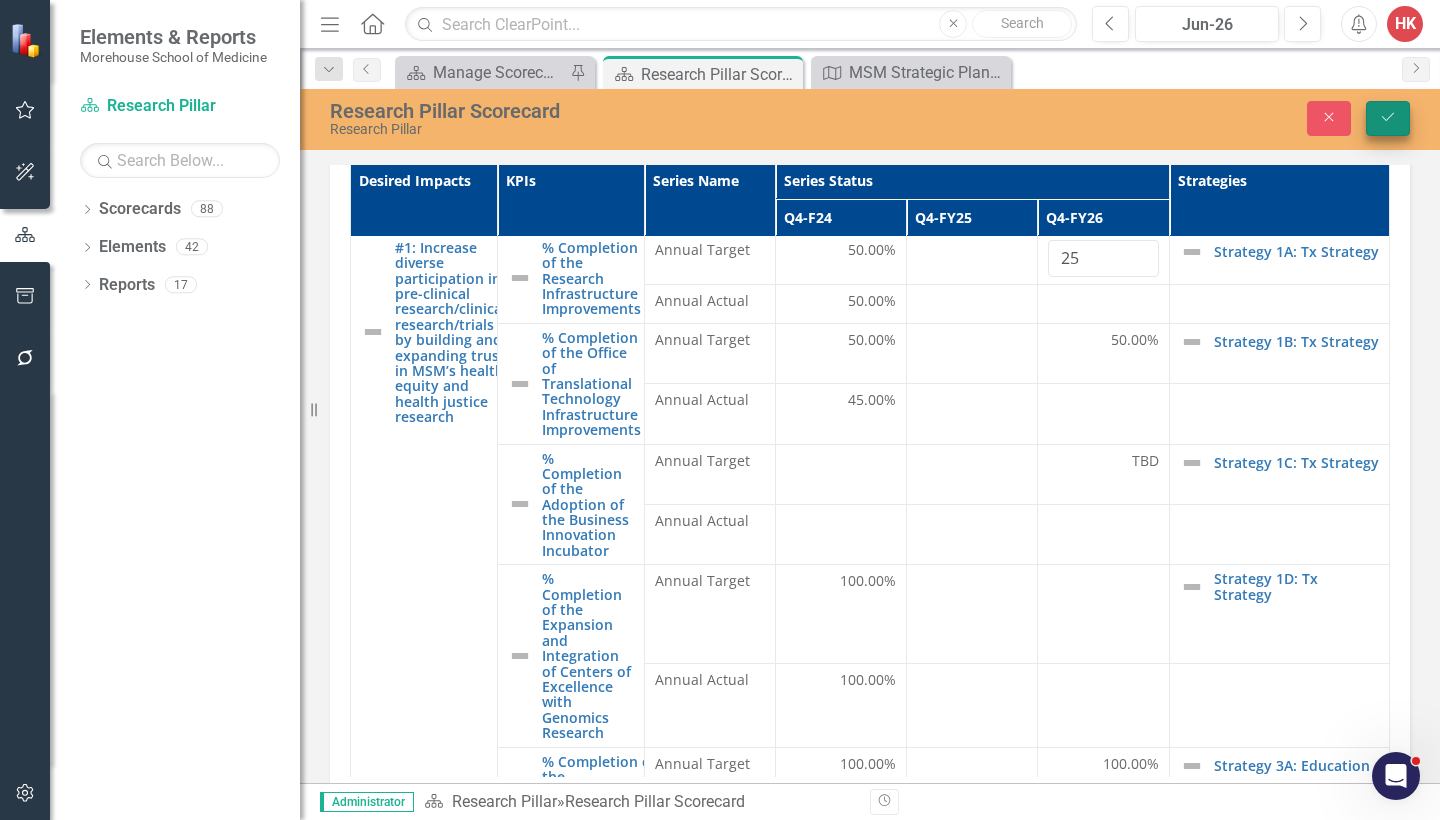 click on "Save" 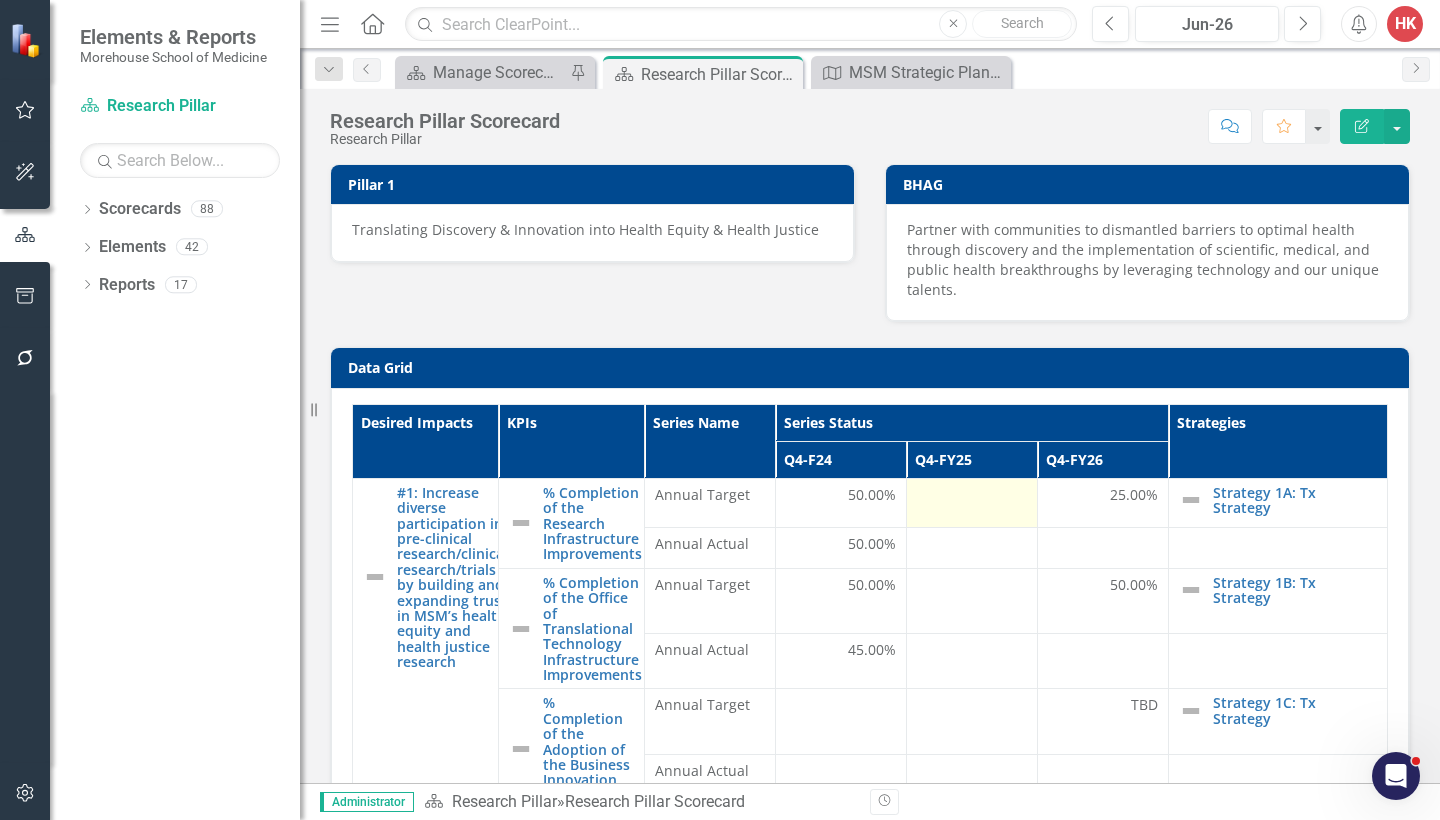 click at bounding box center (972, 497) 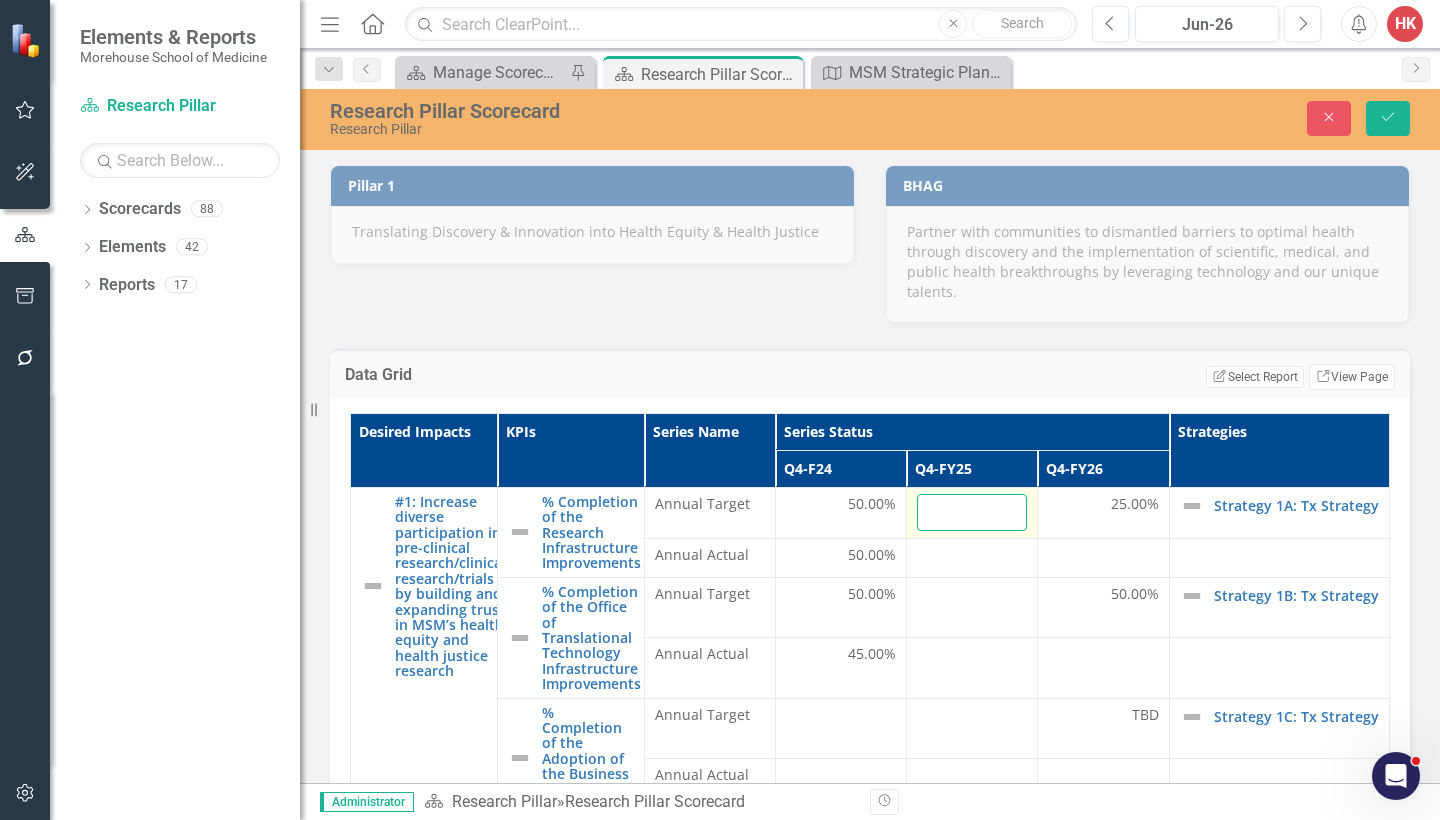click at bounding box center [972, 512] 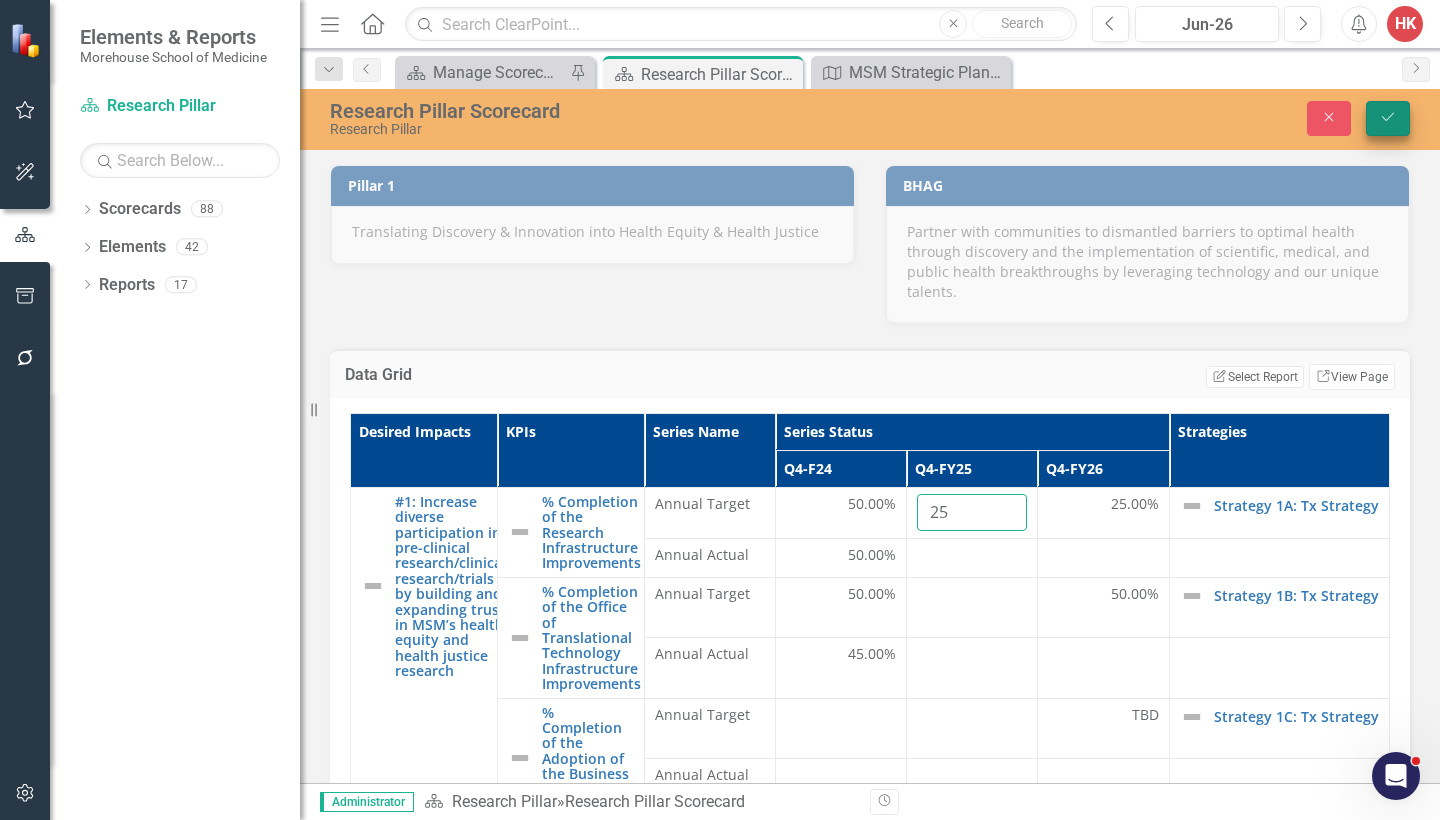 type on "25" 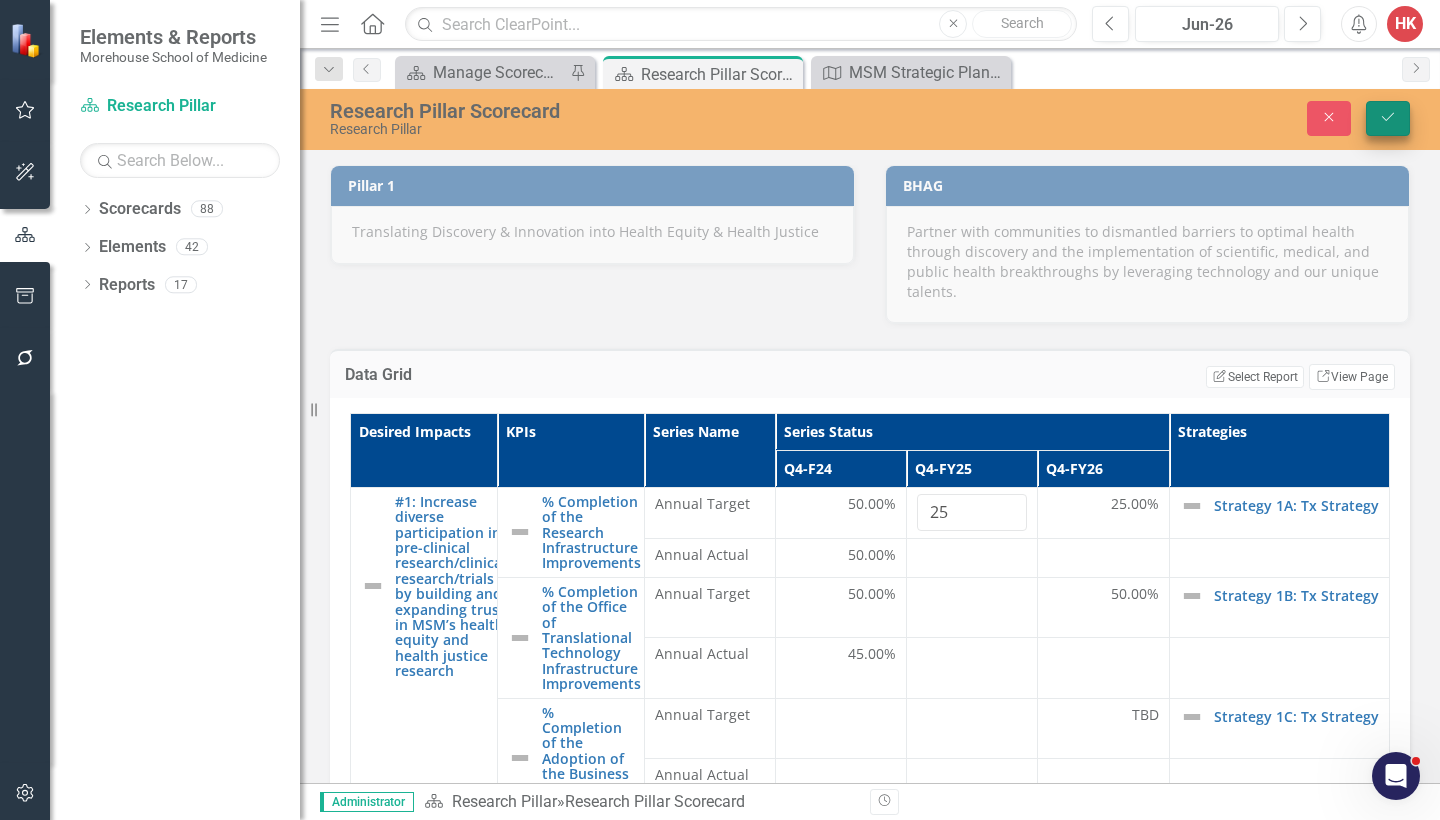 click on "Save" 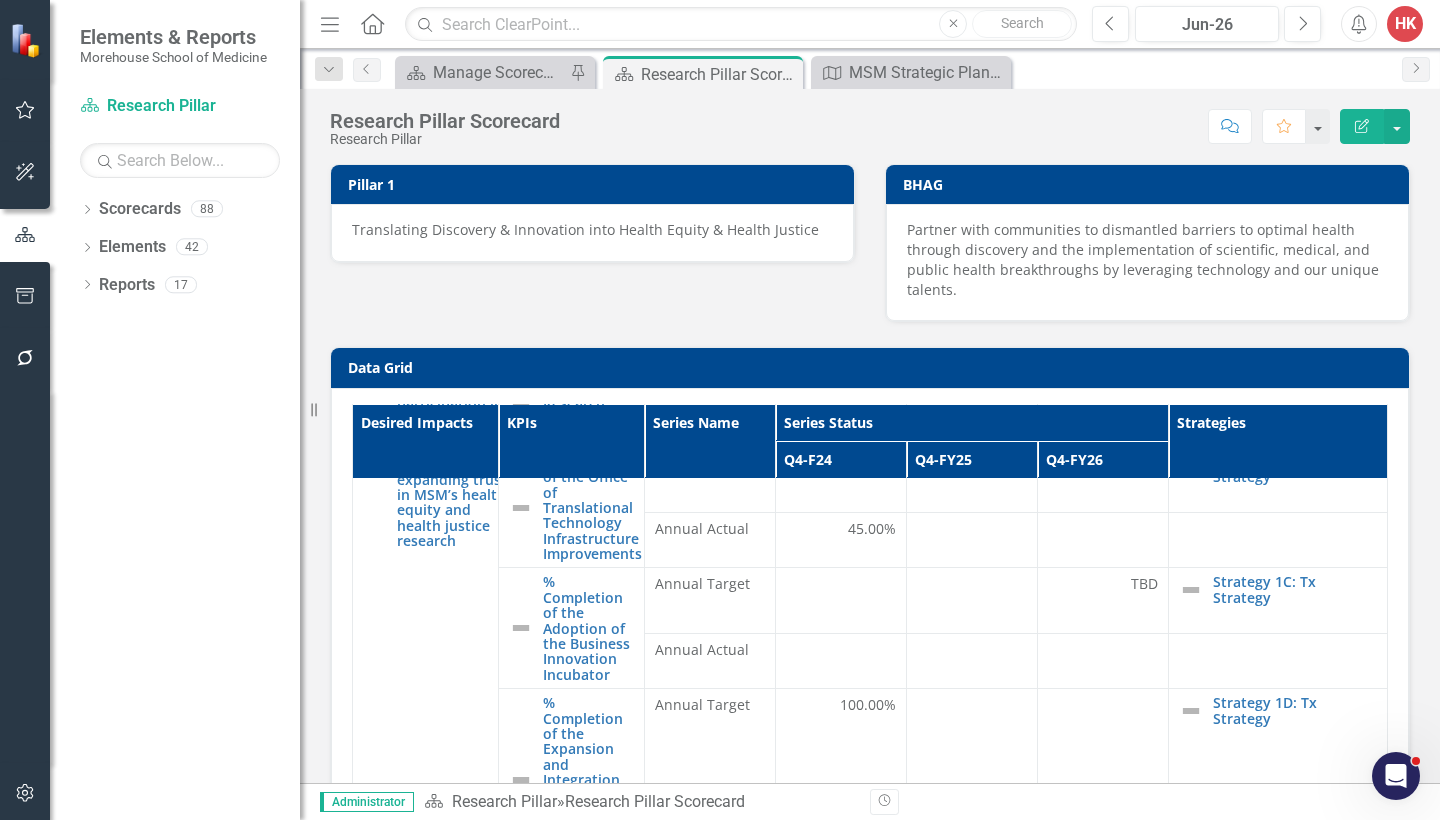 scroll, scrollTop: 124, scrollLeft: 0, axis: vertical 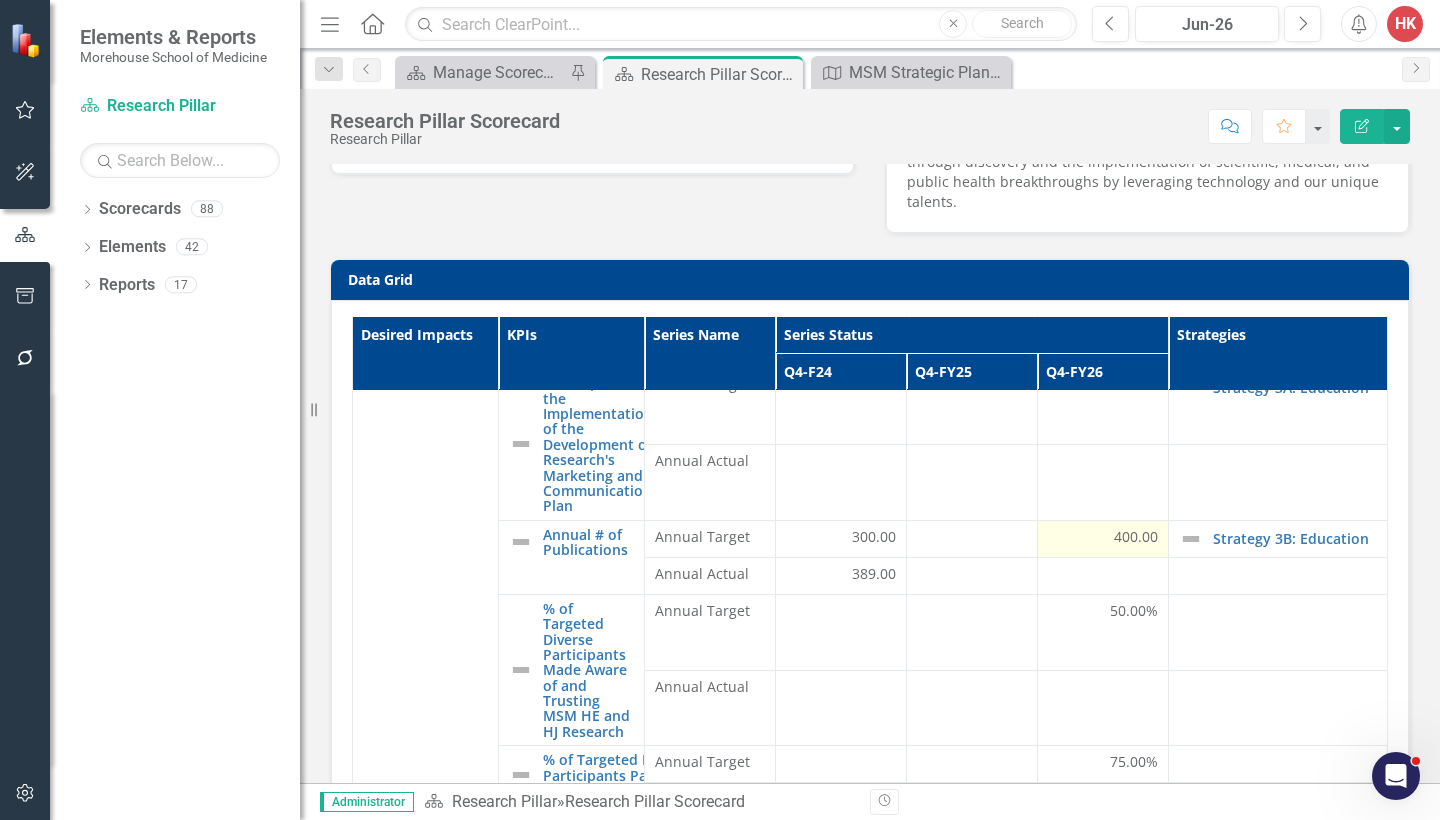 click on "400.00" at bounding box center (1136, 537) 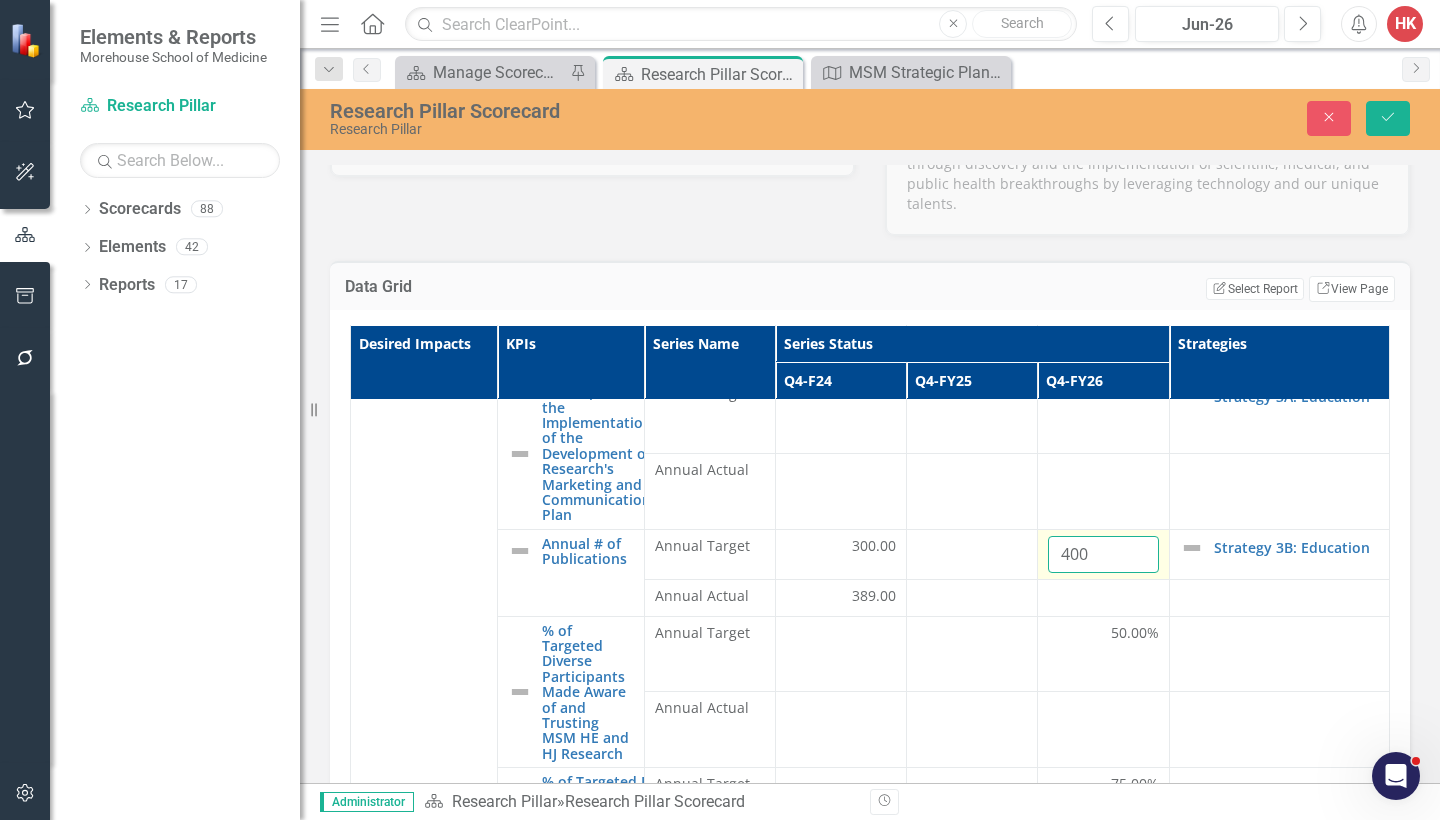 click on "400" at bounding box center [1103, 554] 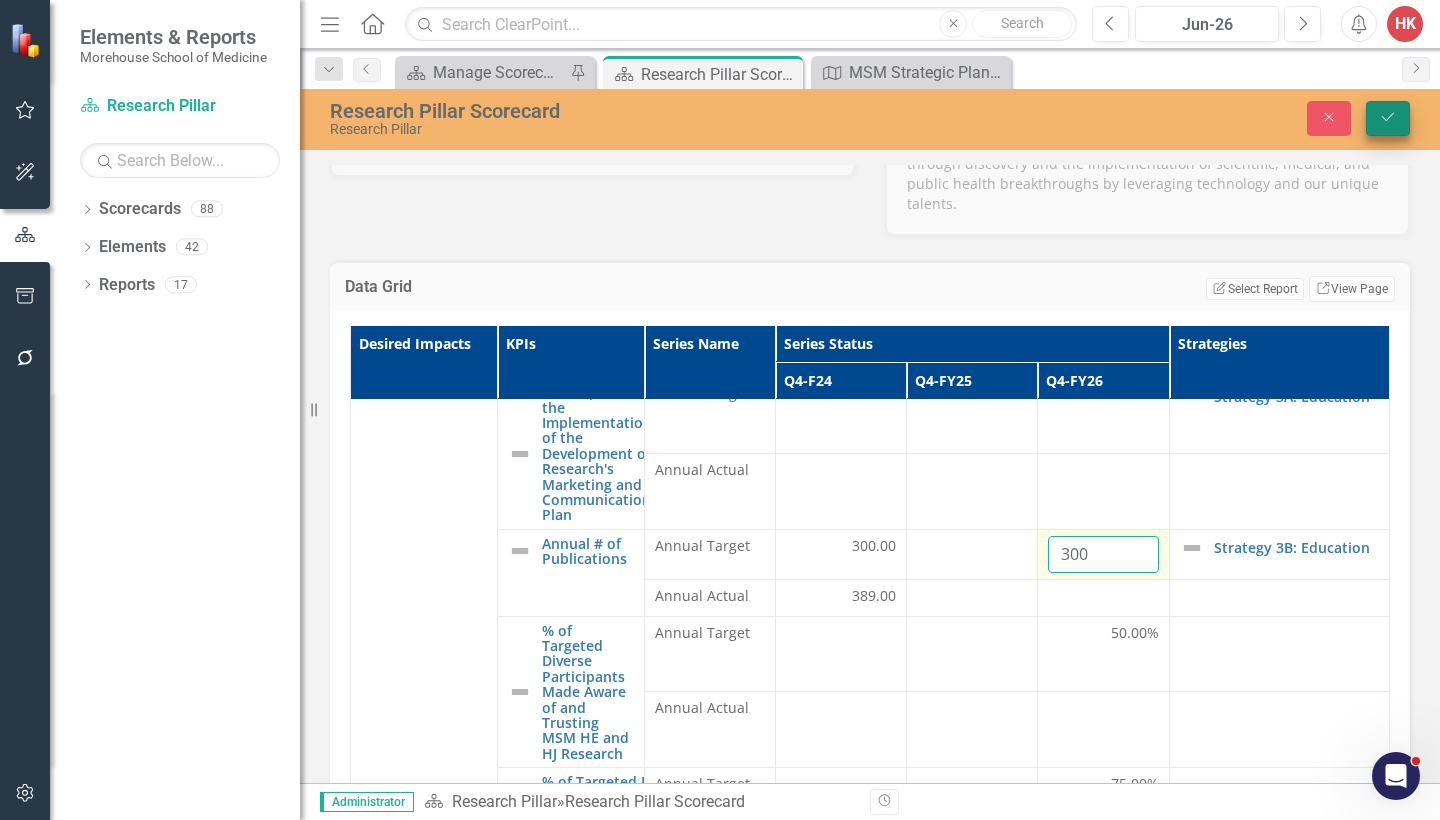 type on "300" 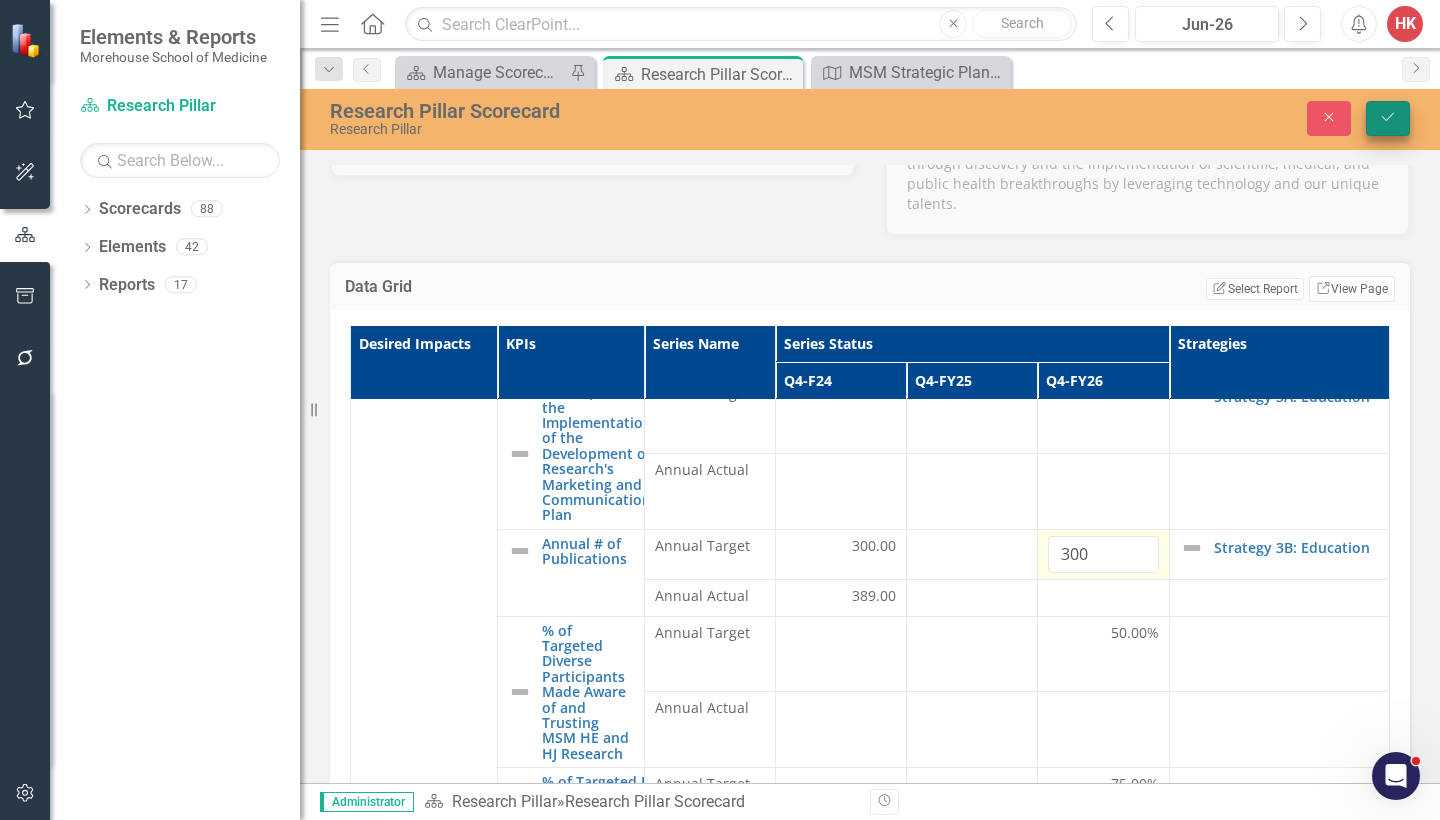 click on "Save" 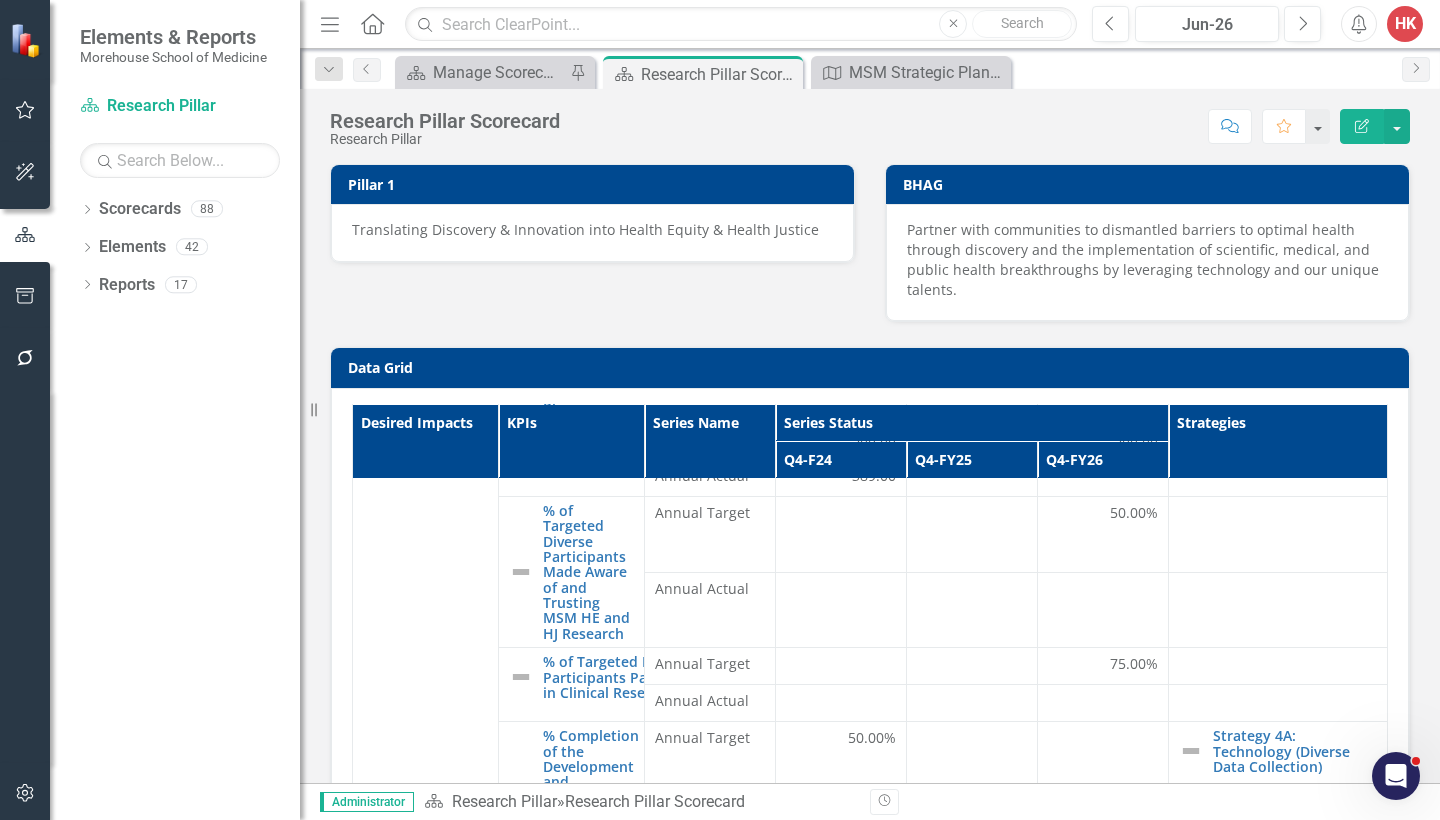 scroll, scrollTop: 855, scrollLeft: 0, axis: vertical 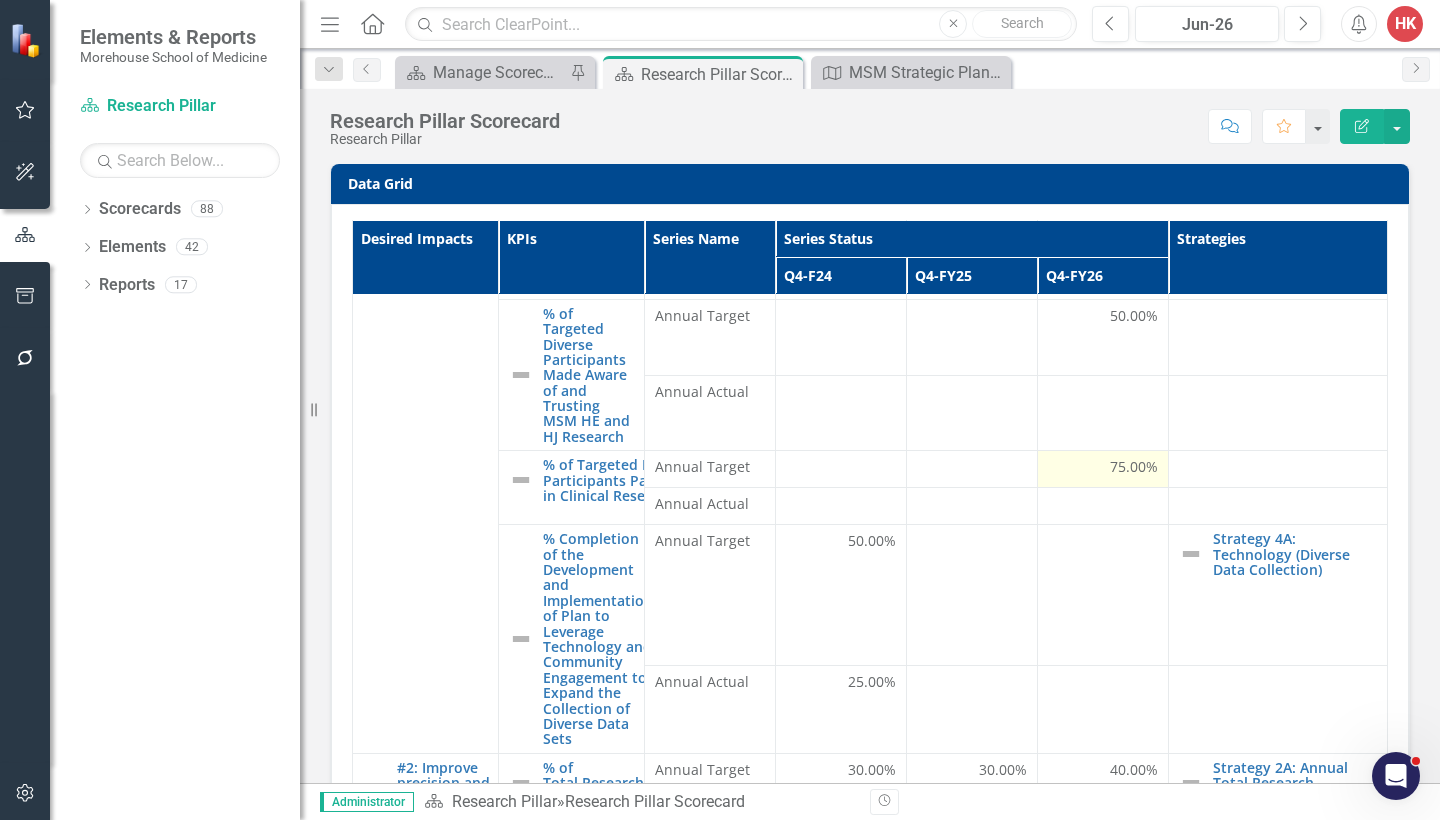click on "75.00%" at bounding box center [1134, 467] 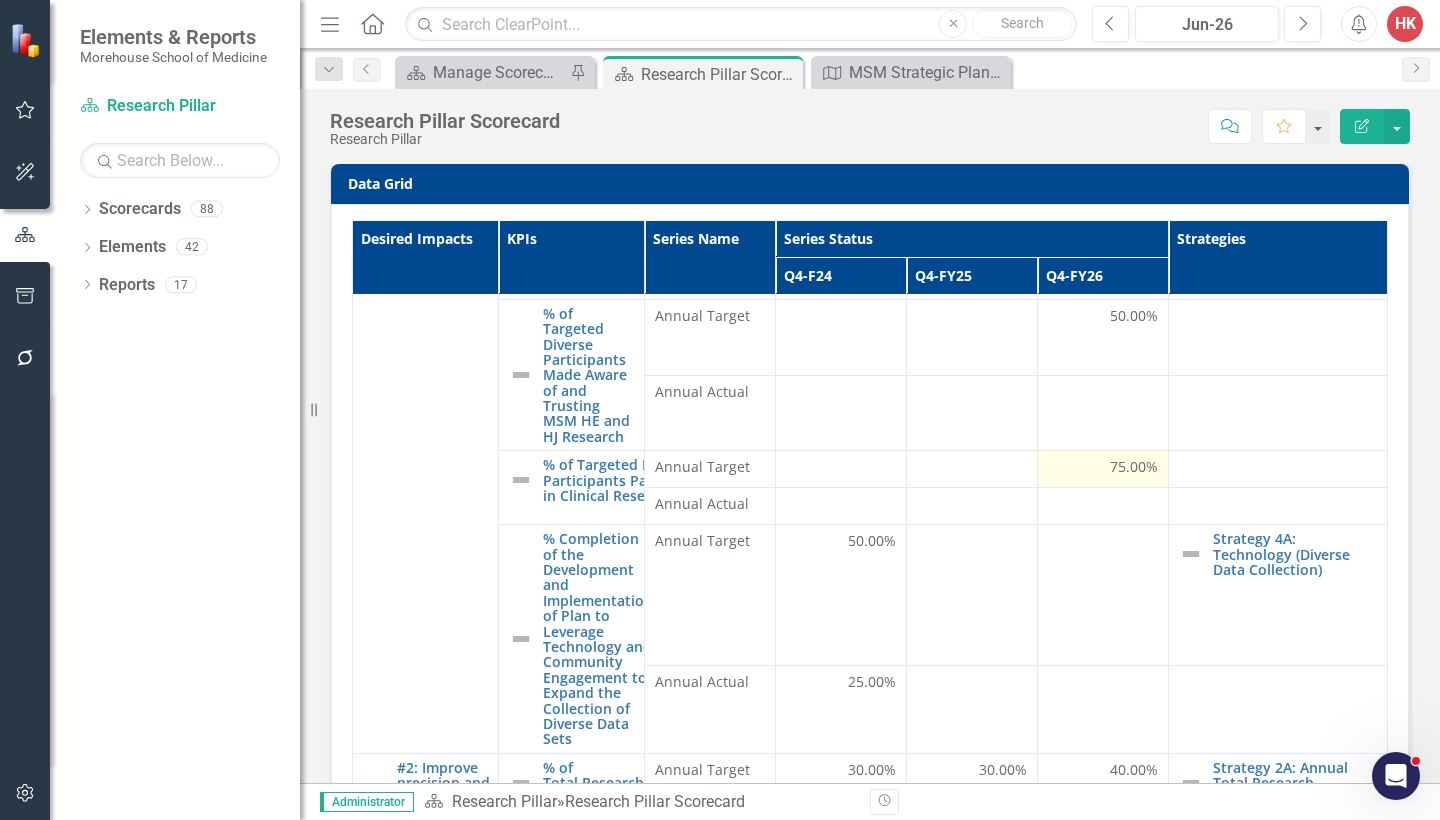 click on "75.00%" at bounding box center [1134, 467] 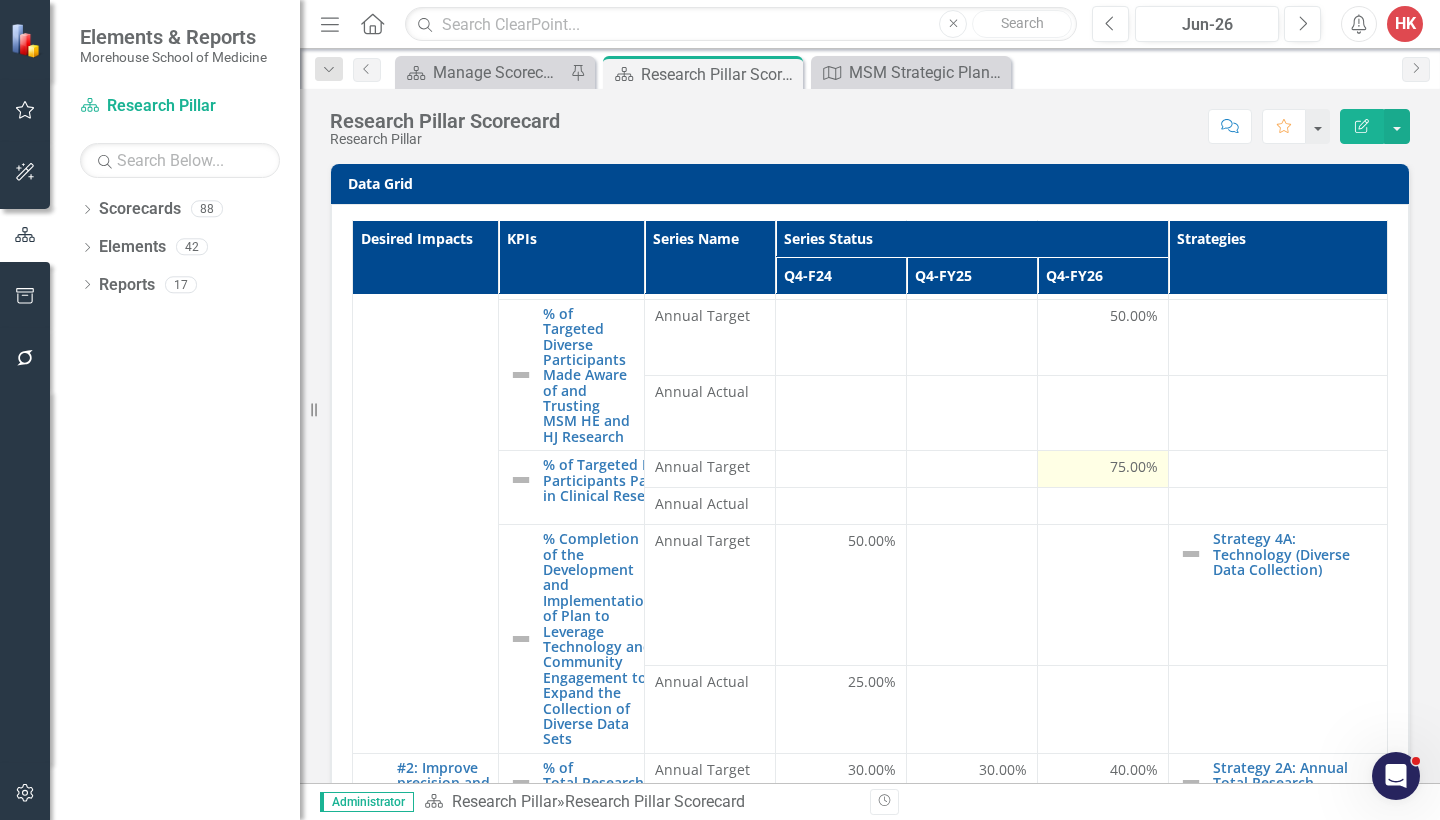click on "75.00%" at bounding box center [1134, 467] 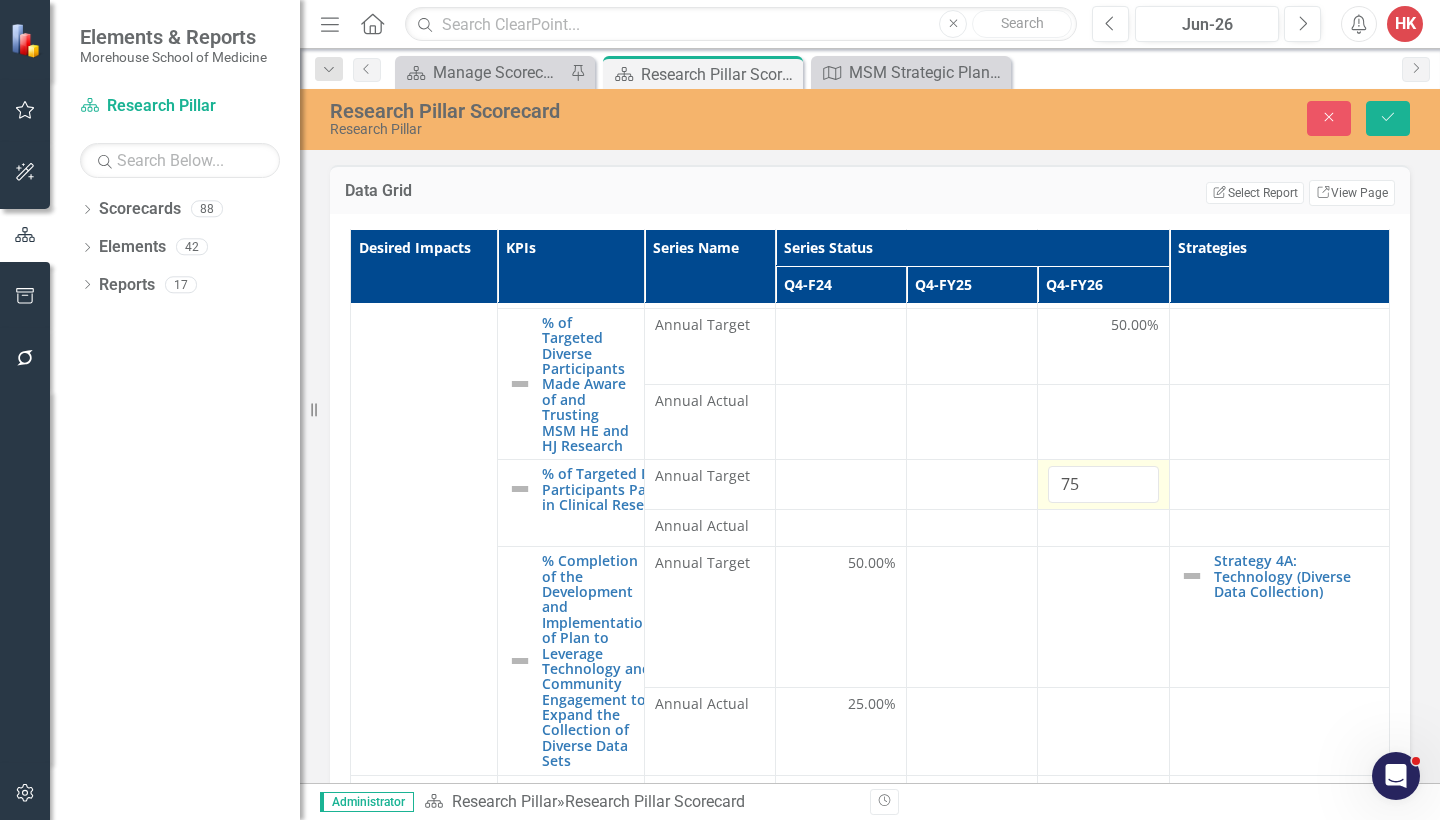 scroll, scrollTop: 854, scrollLeft: 0, axis: vertical 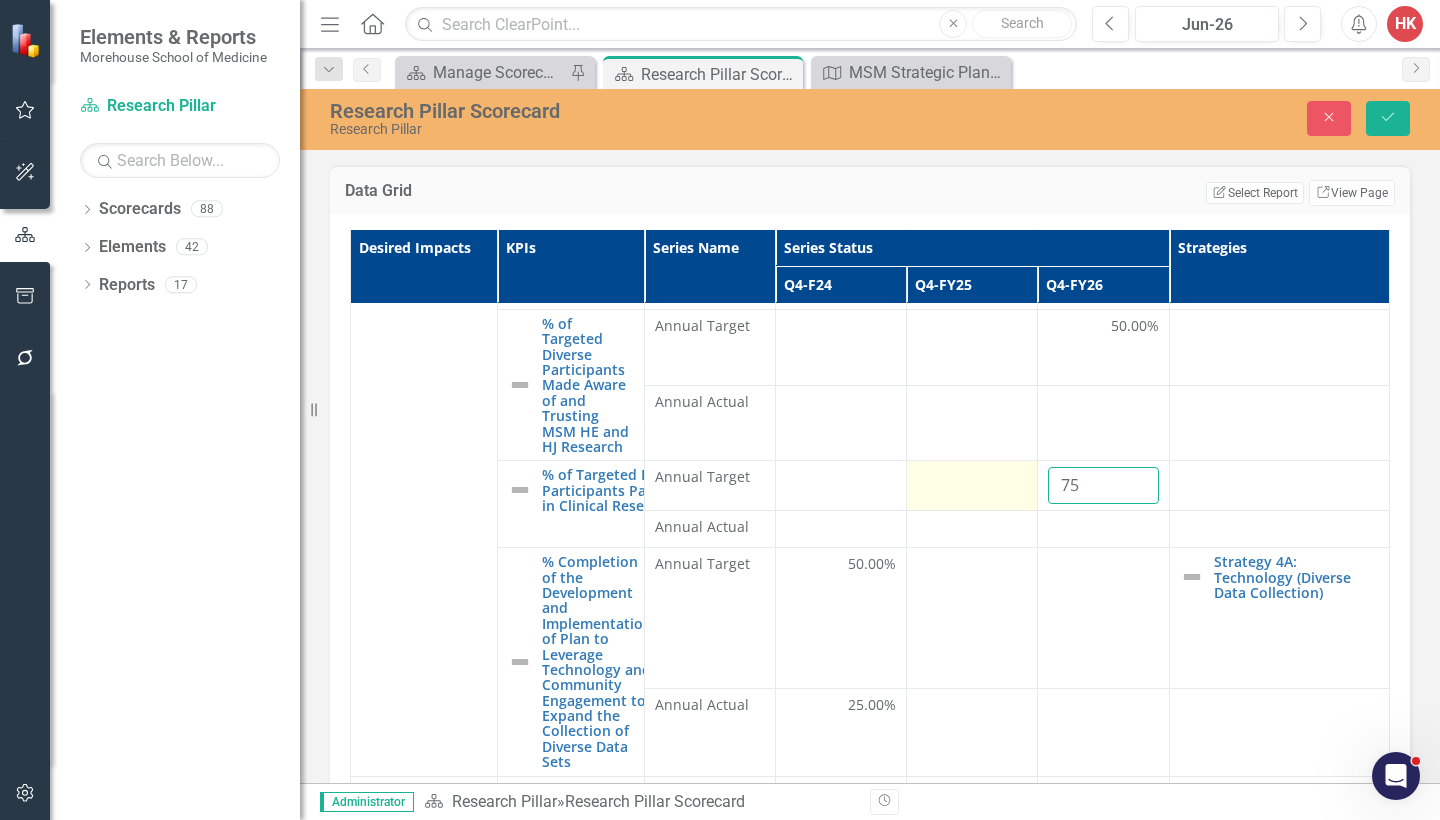 drag, startPoint x: 1070, startPoint y: 465, endPoint x: 1012, endPoint y: 453, distance: 59.22837 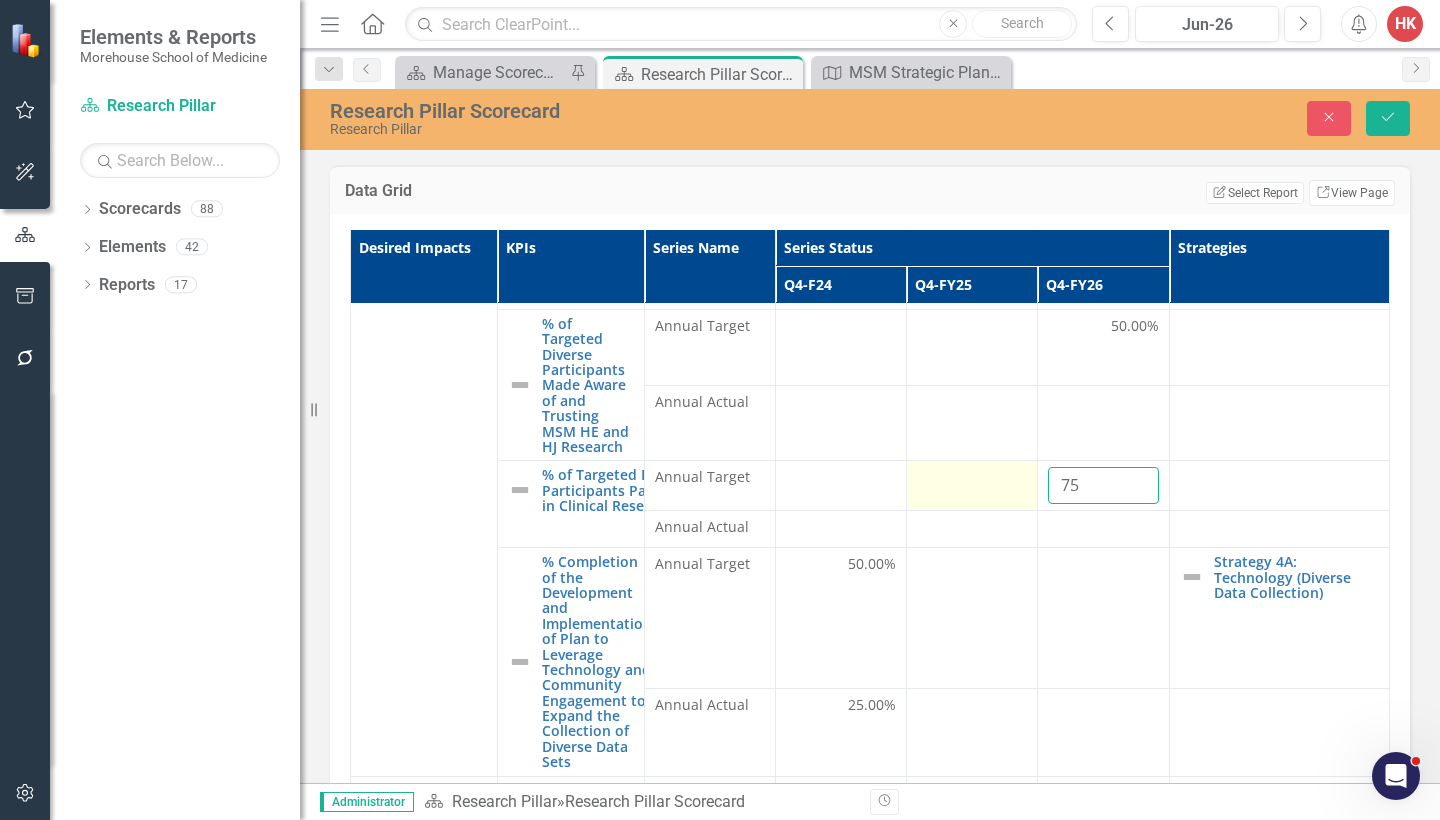 click on "75" at bounding box center [1103, 485] 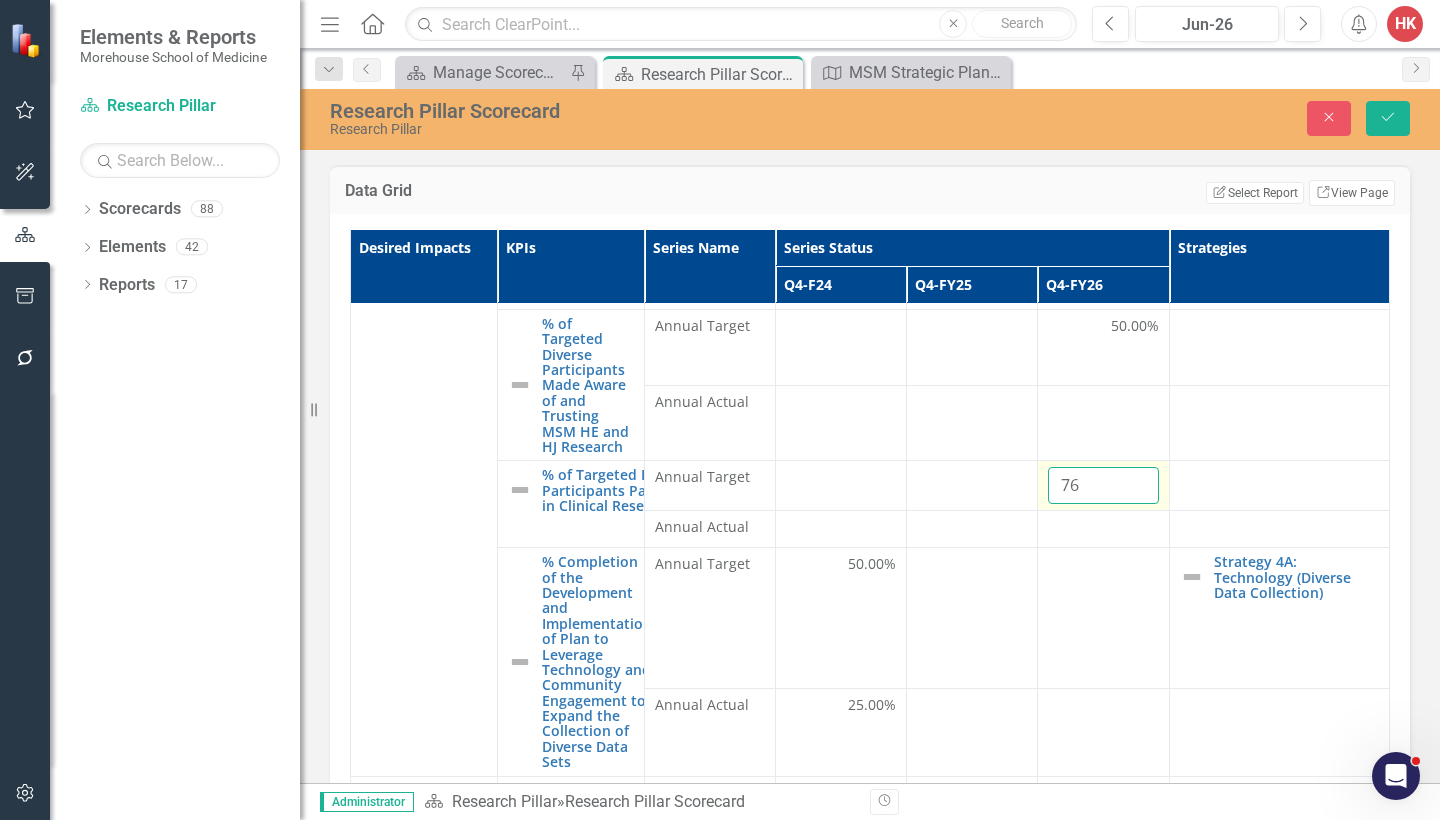 click on "76" at bounding box center [1103, 485] 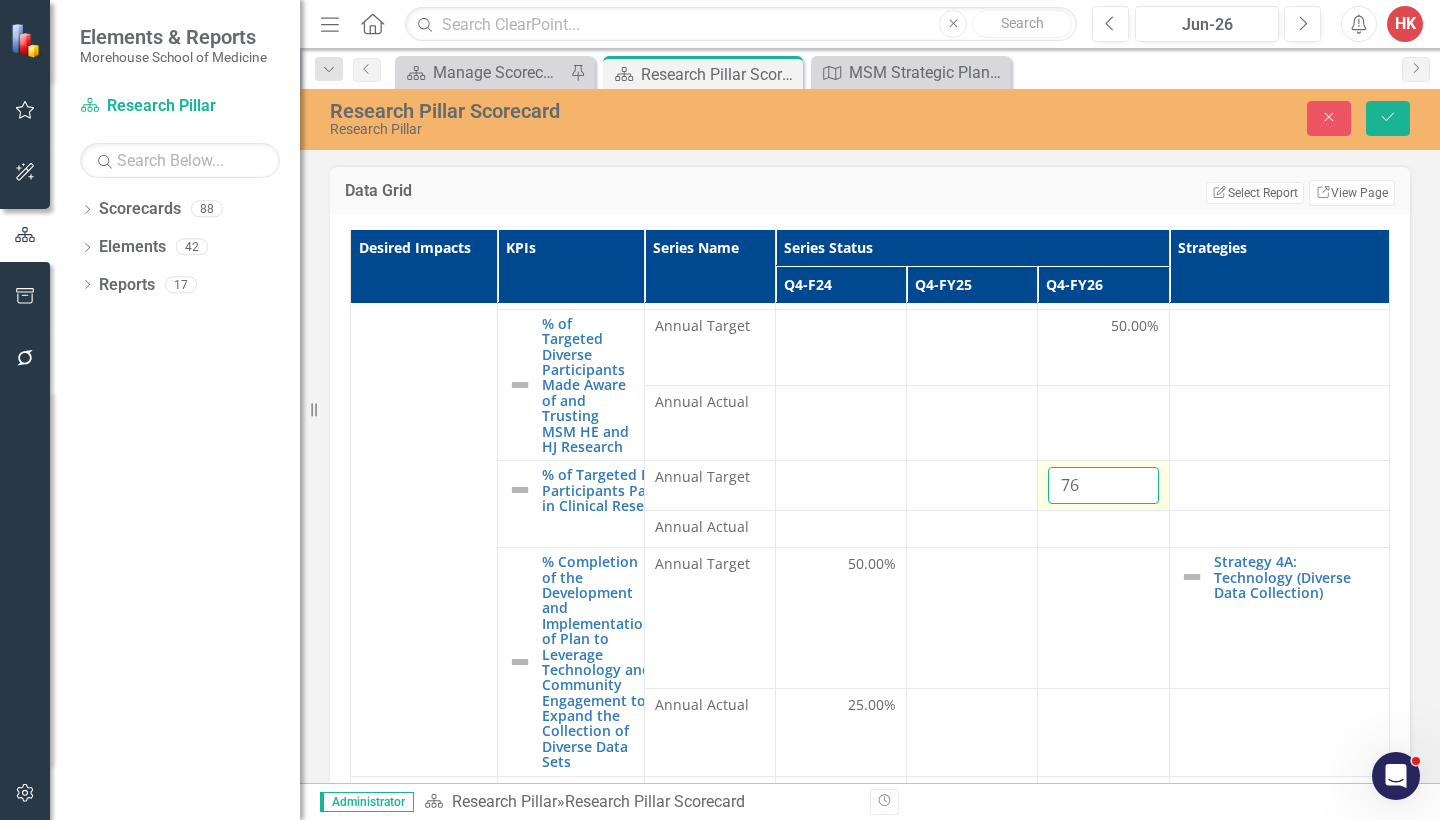 type on "7" 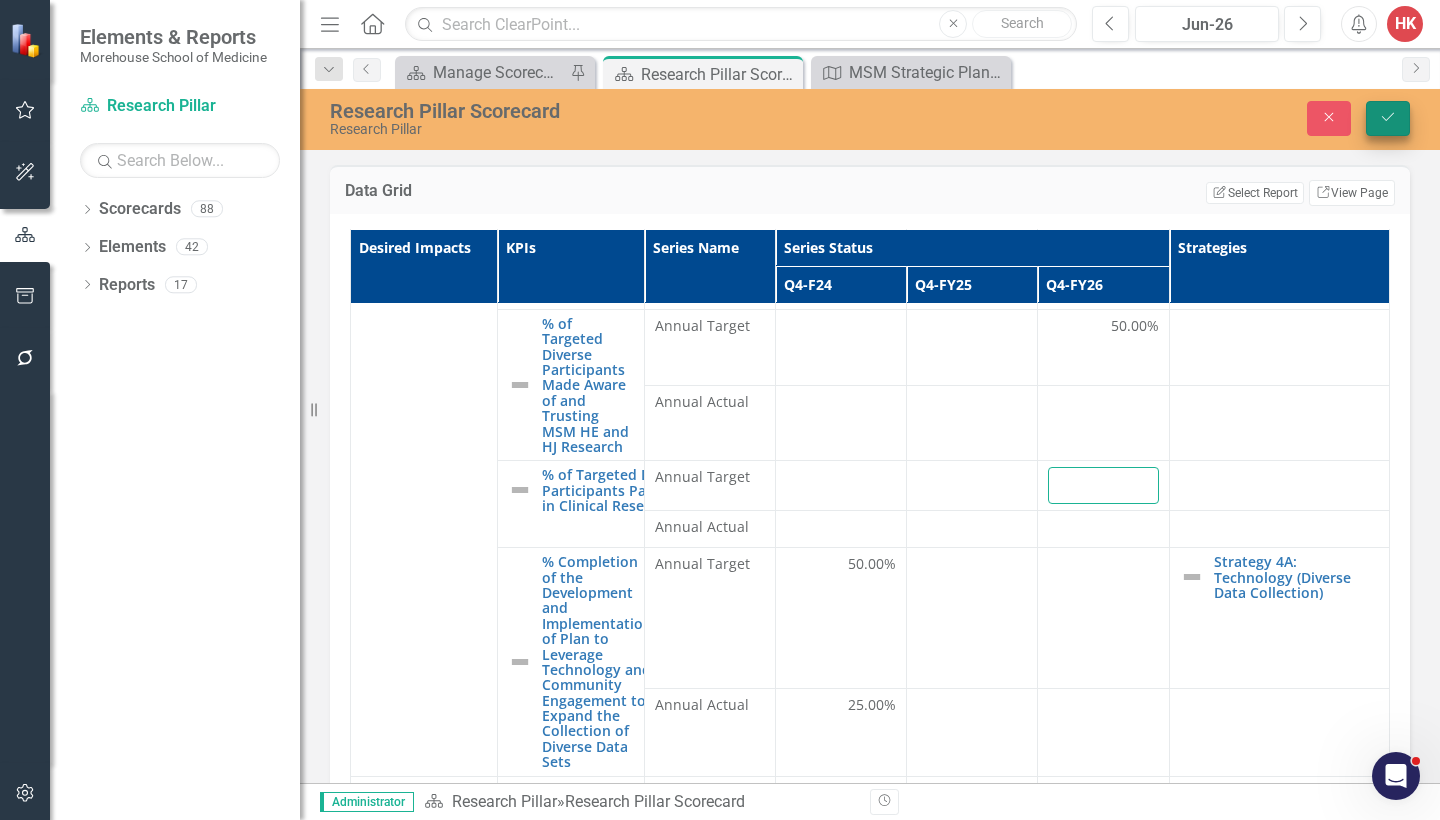 type 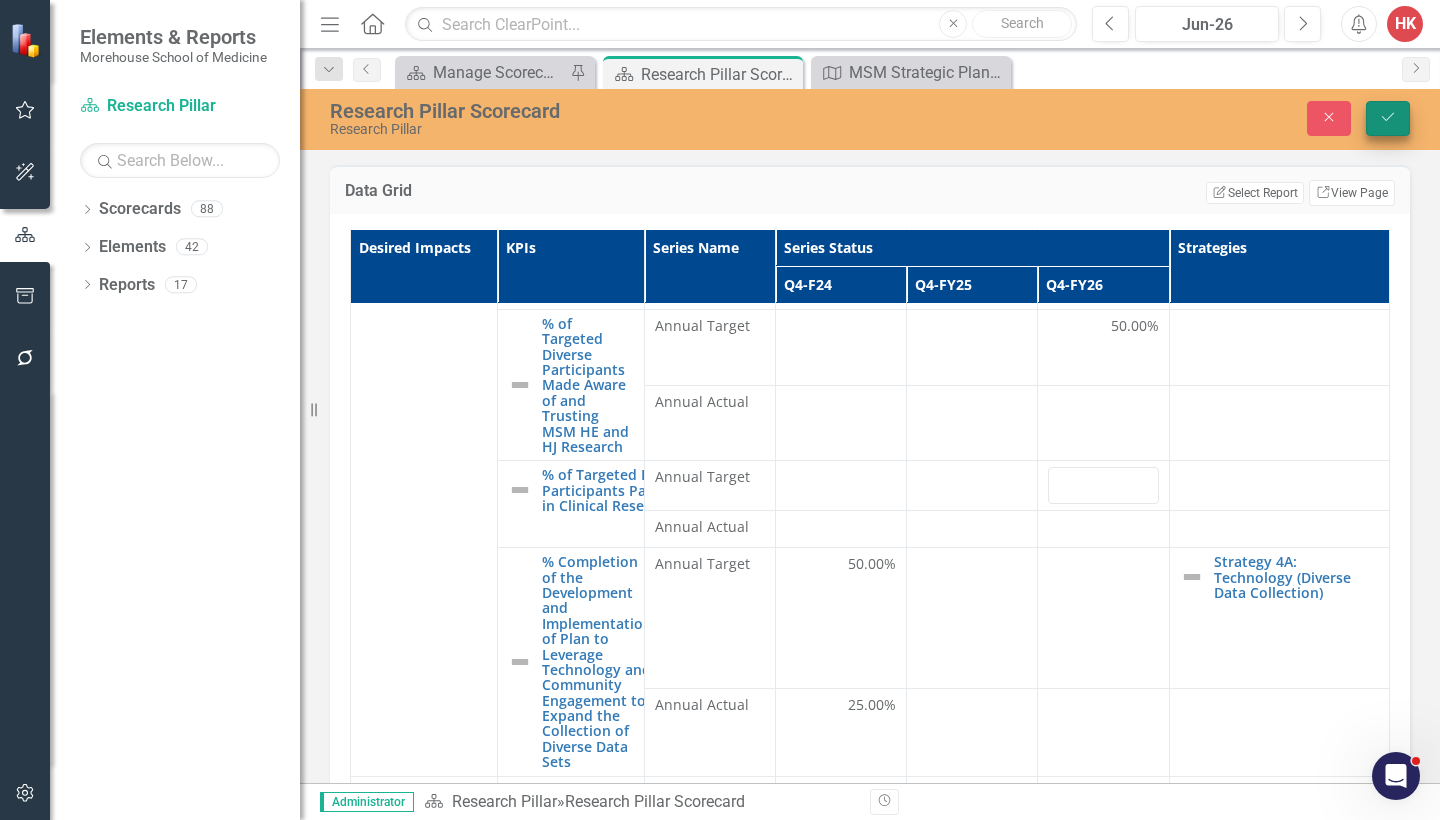 click on "Save" at bounding box center (1388, 118) 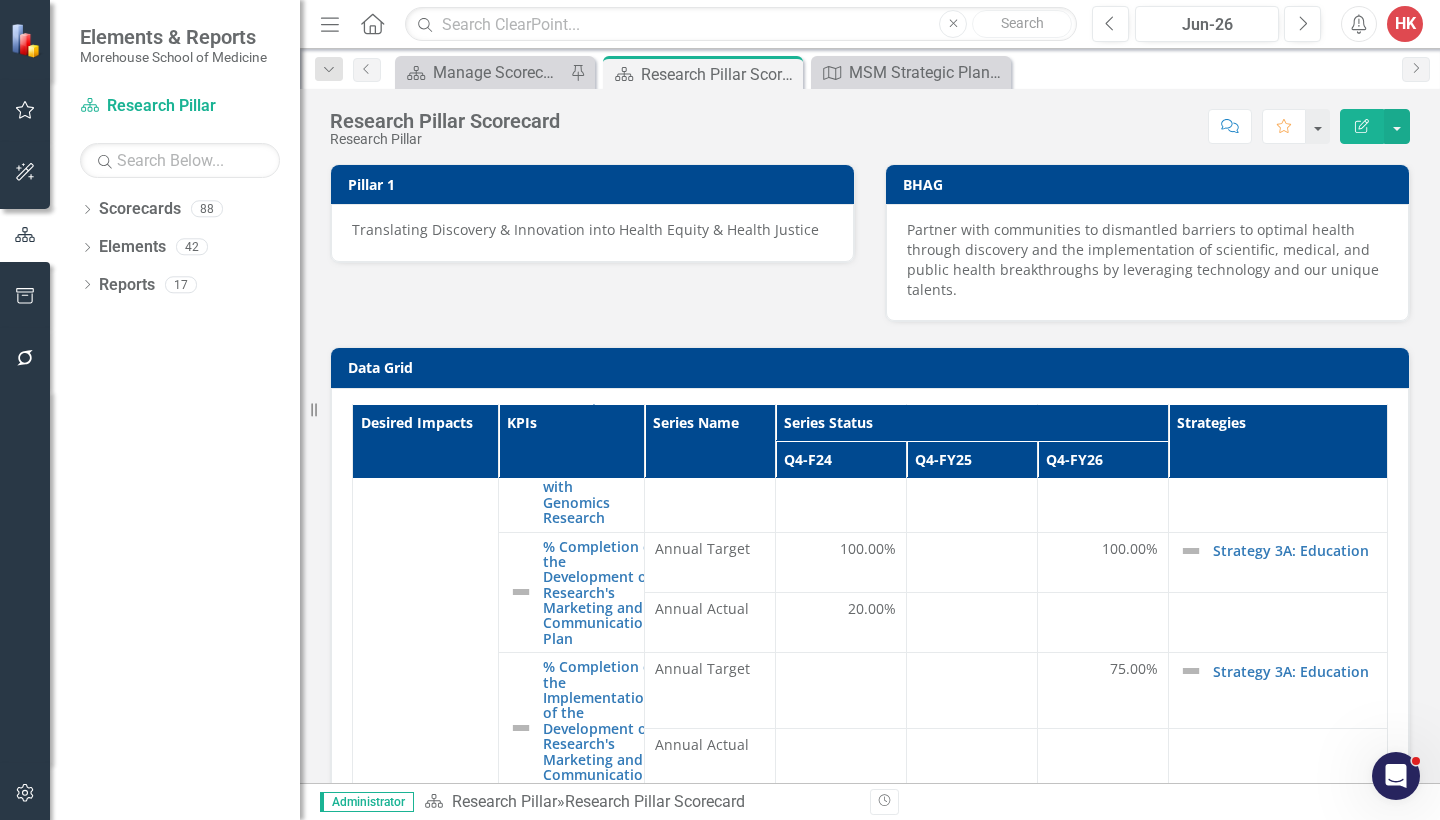scroll, scrollTop: 460, scrollLeft: 0, axis: vertical 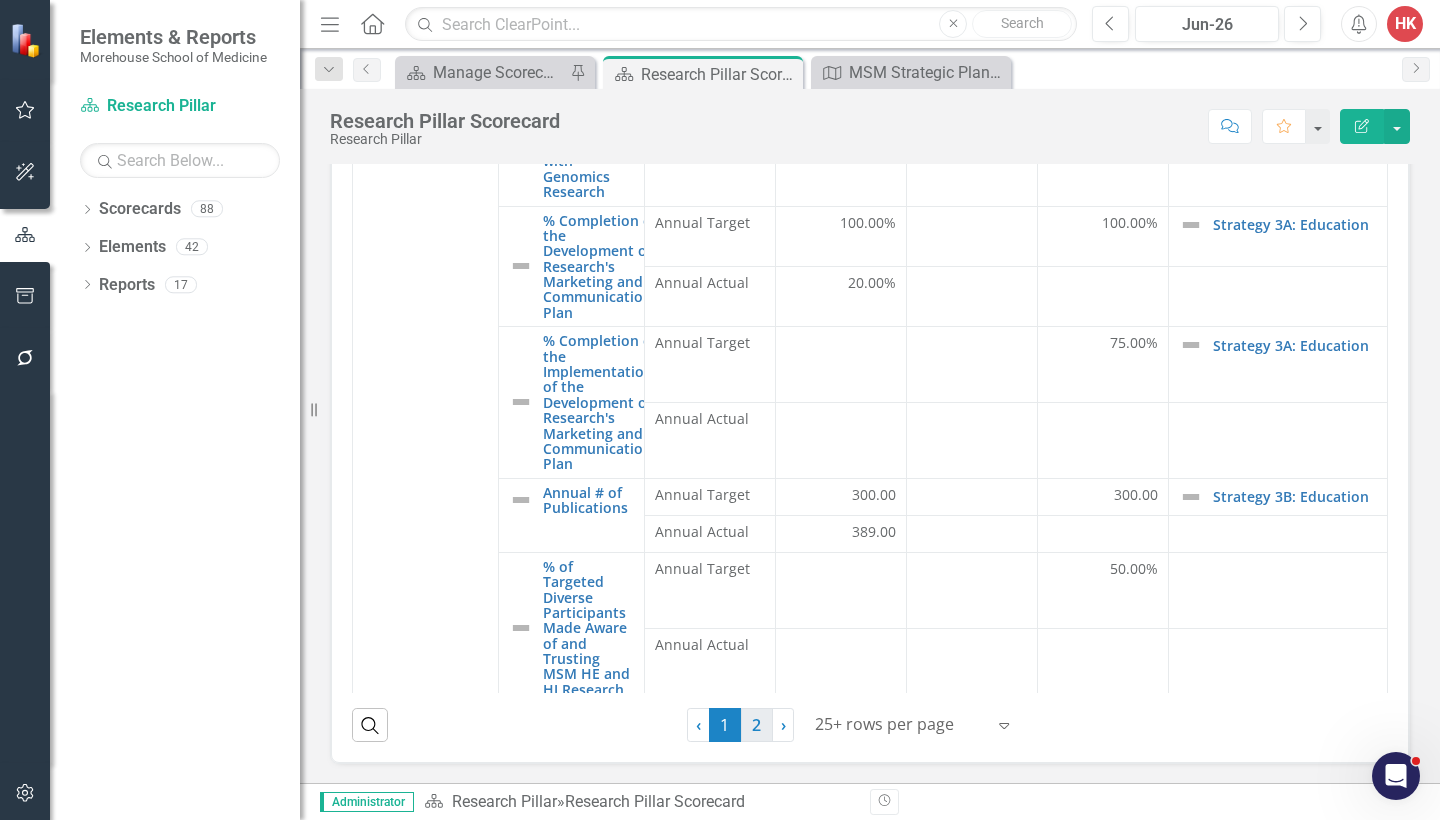 click on "2" at bounding box center (757, 725) 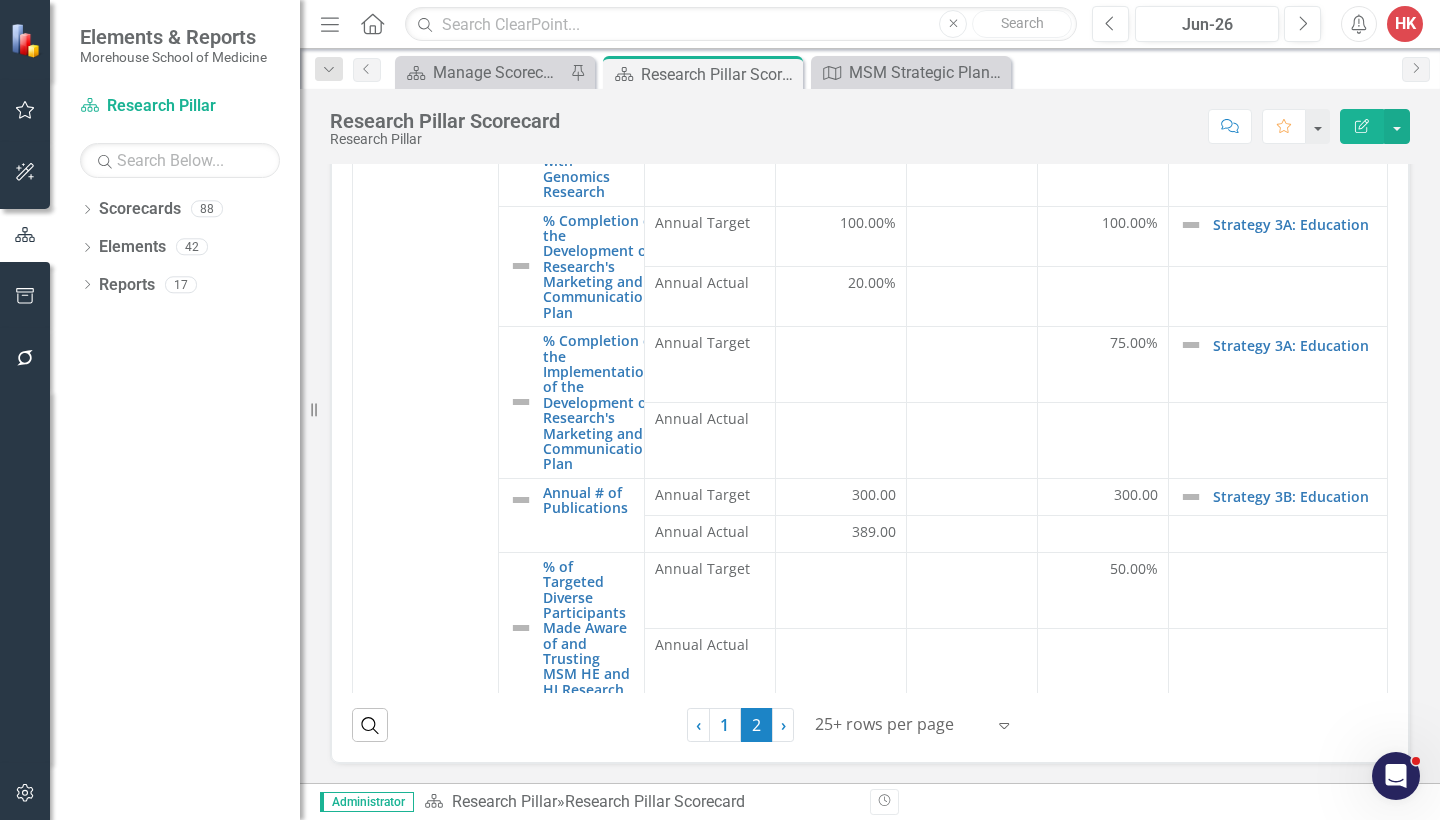 scroll, scrollTop: 0, scrollLeft: 0, axis: both 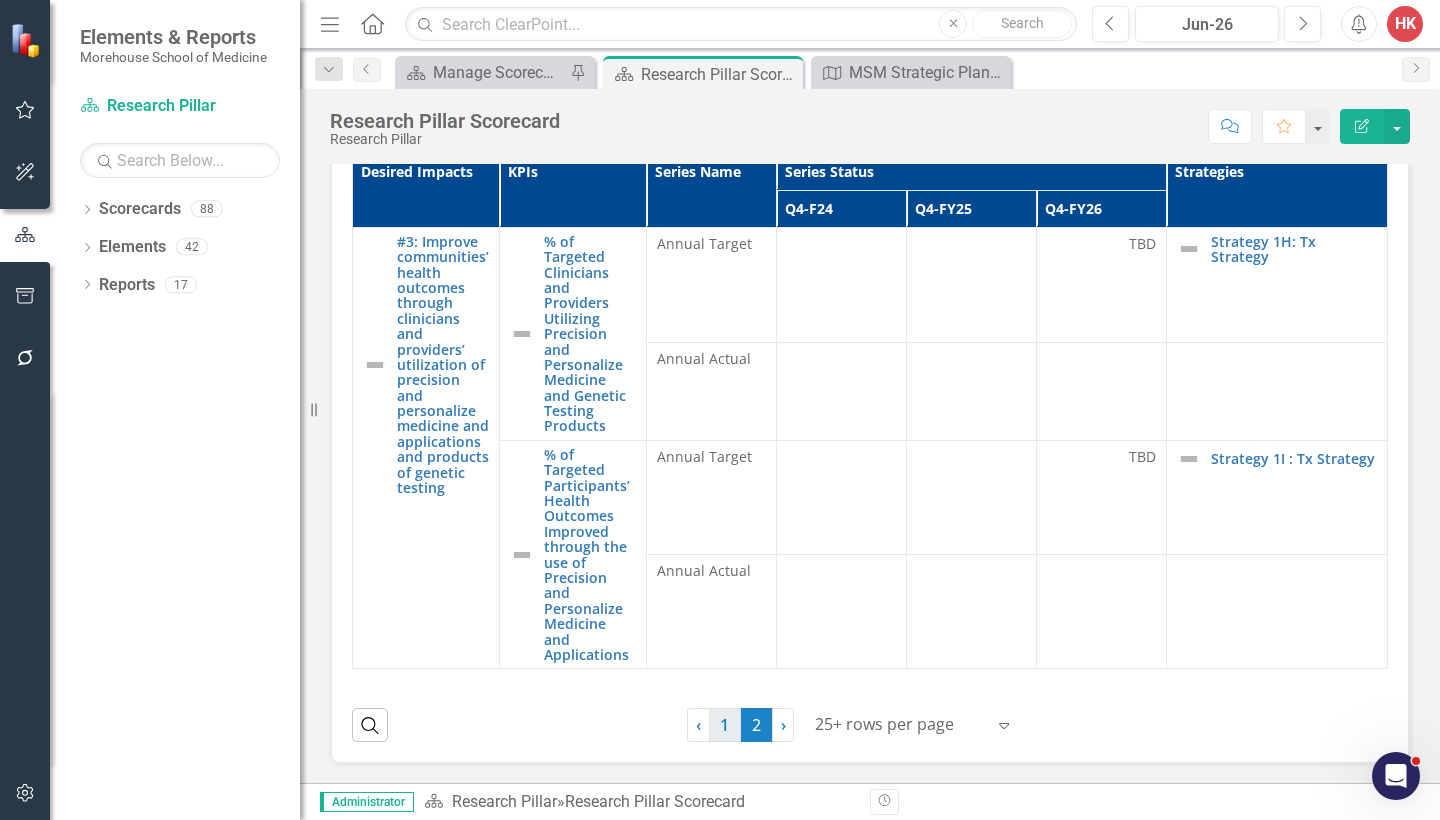 click on "1" at bounding box center (725, 725) 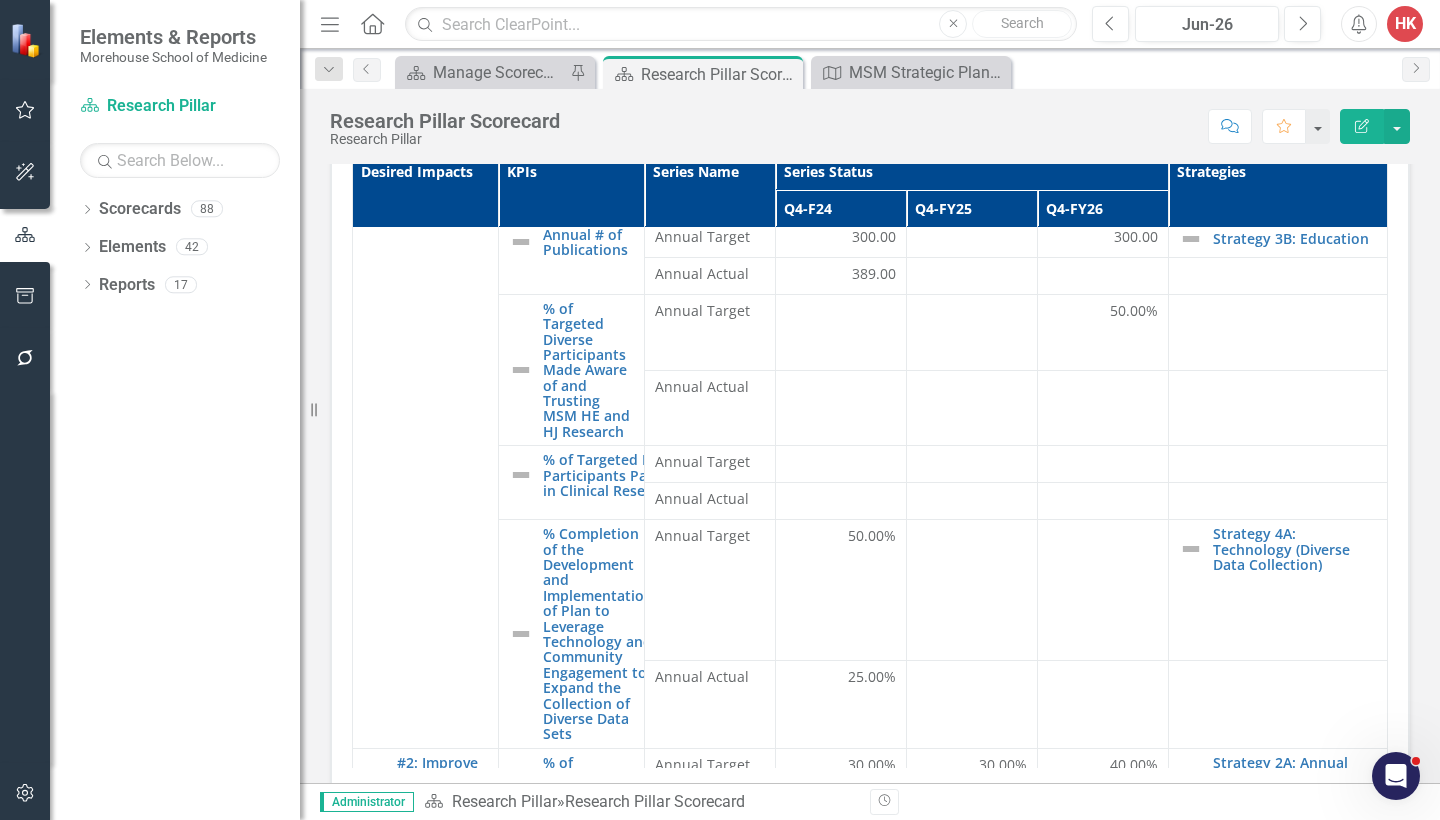 scroll, scrollTop: 797, scrollLeft: 0, axis: vertical 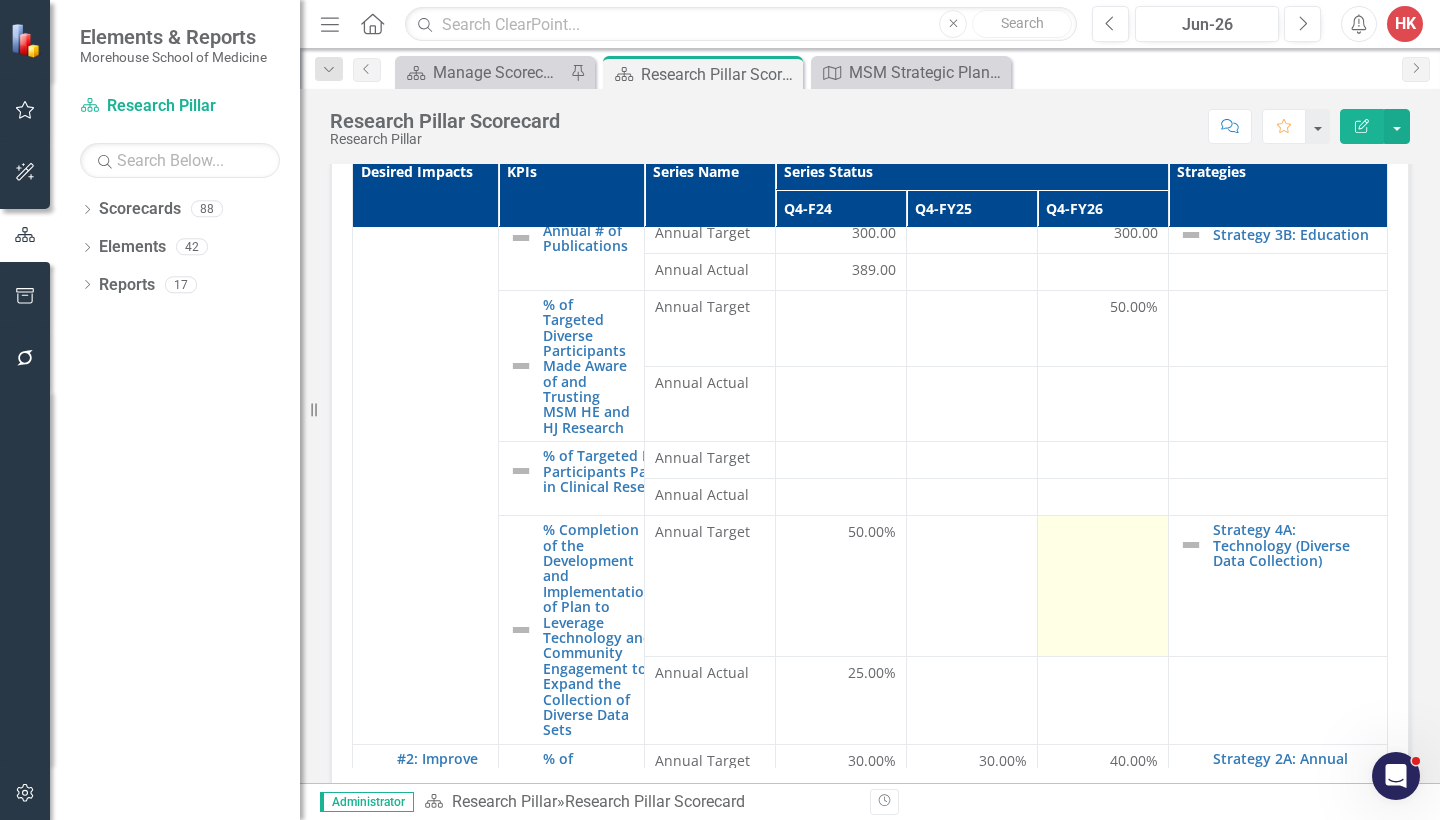 click at bounding box center (1103, 534) 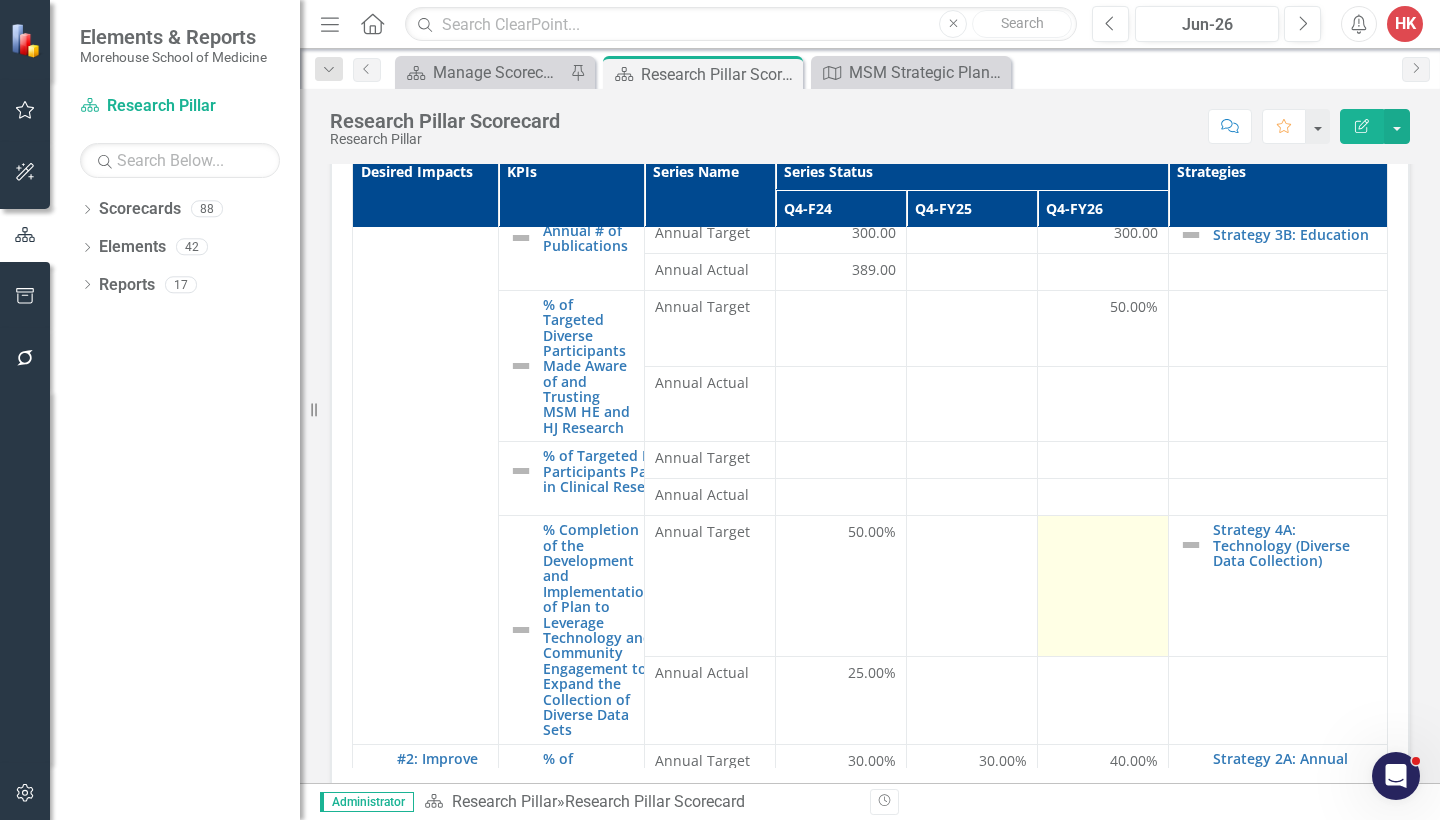 click at bounding box center (1103, 534) 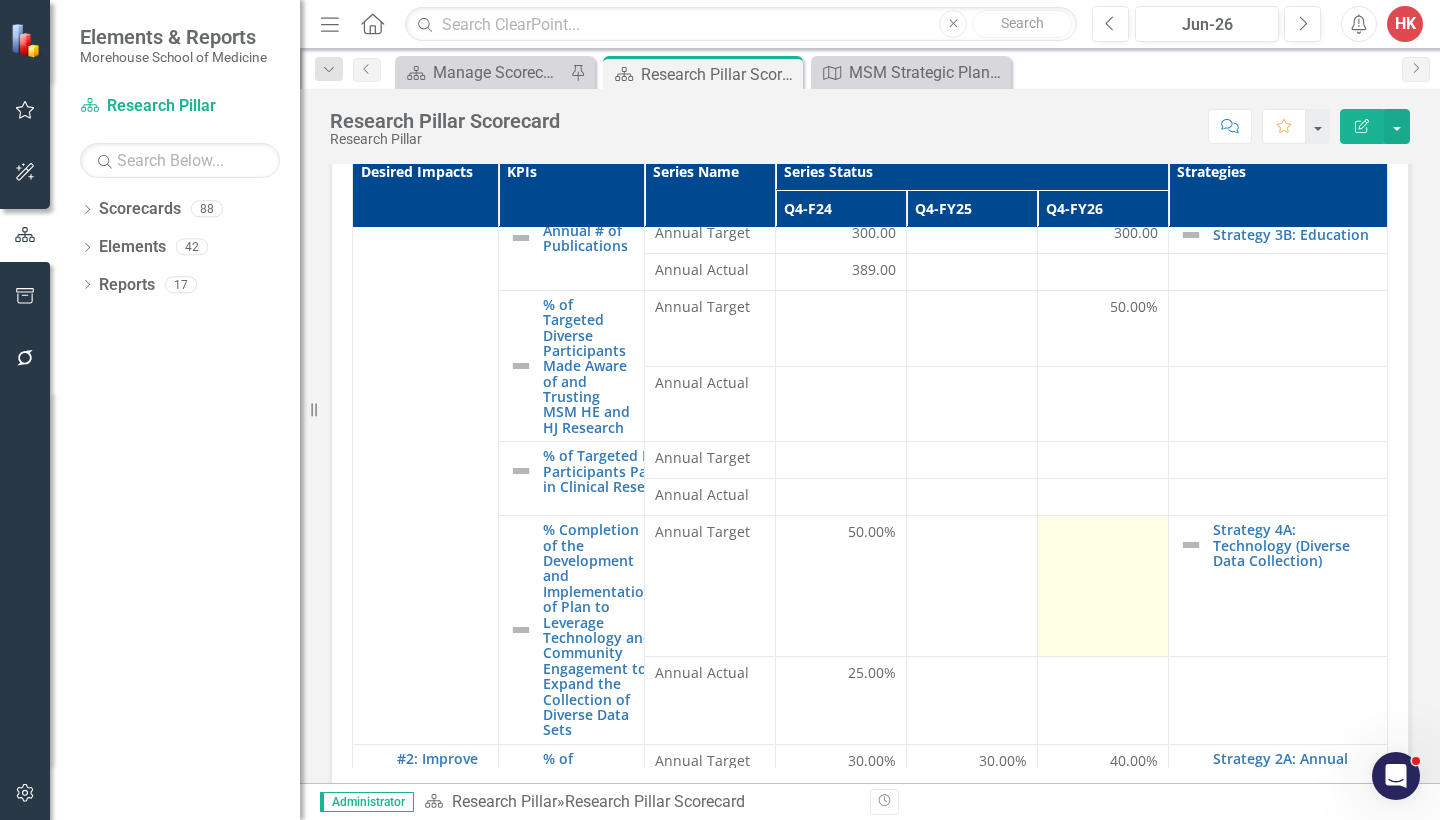 click at bounding box center [1103, 534] 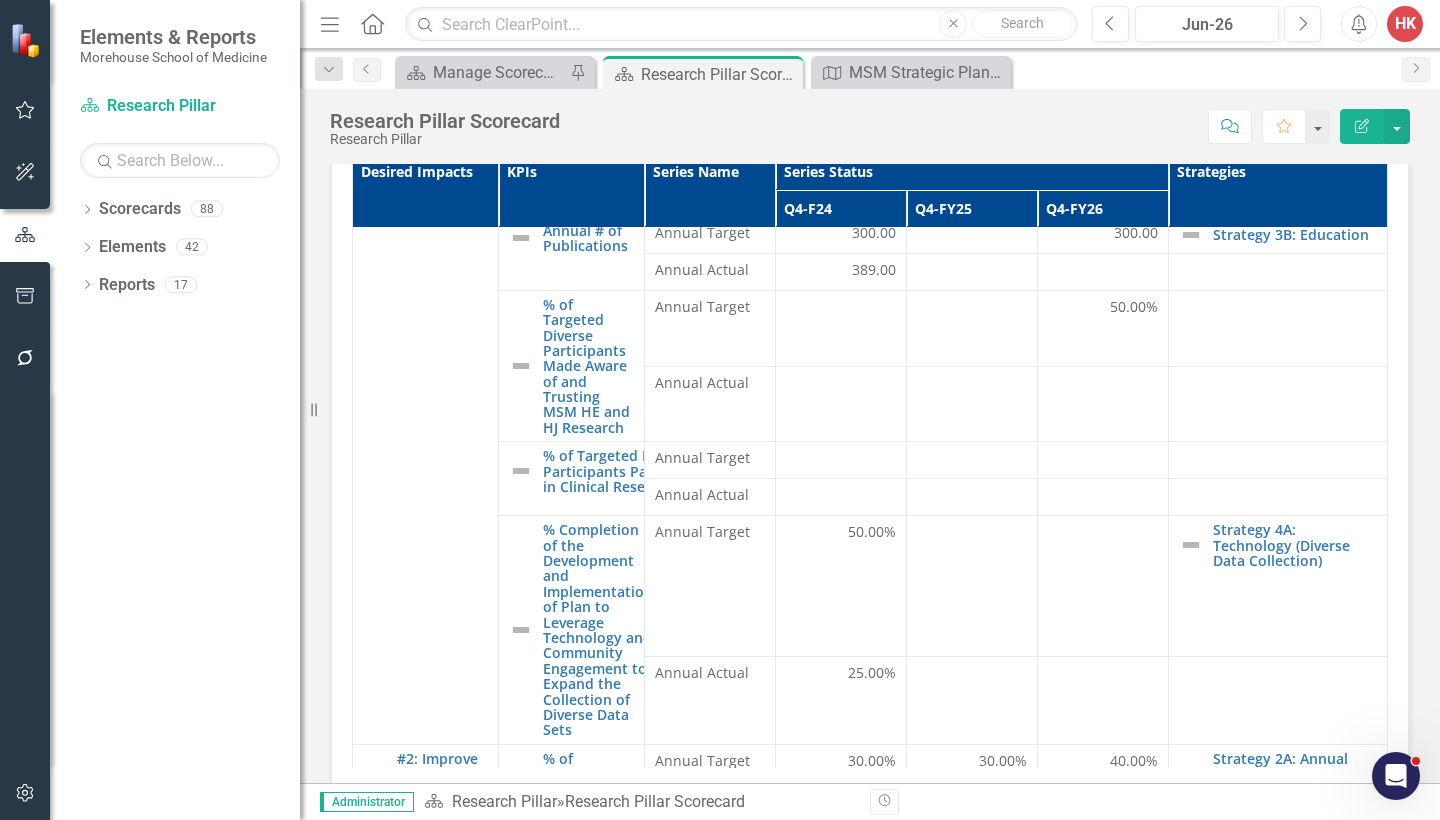 drag, startPoint x: 1054, startPoint y: 528, endPoint x: 1362, endPoint y: 451, distance: 317.47913 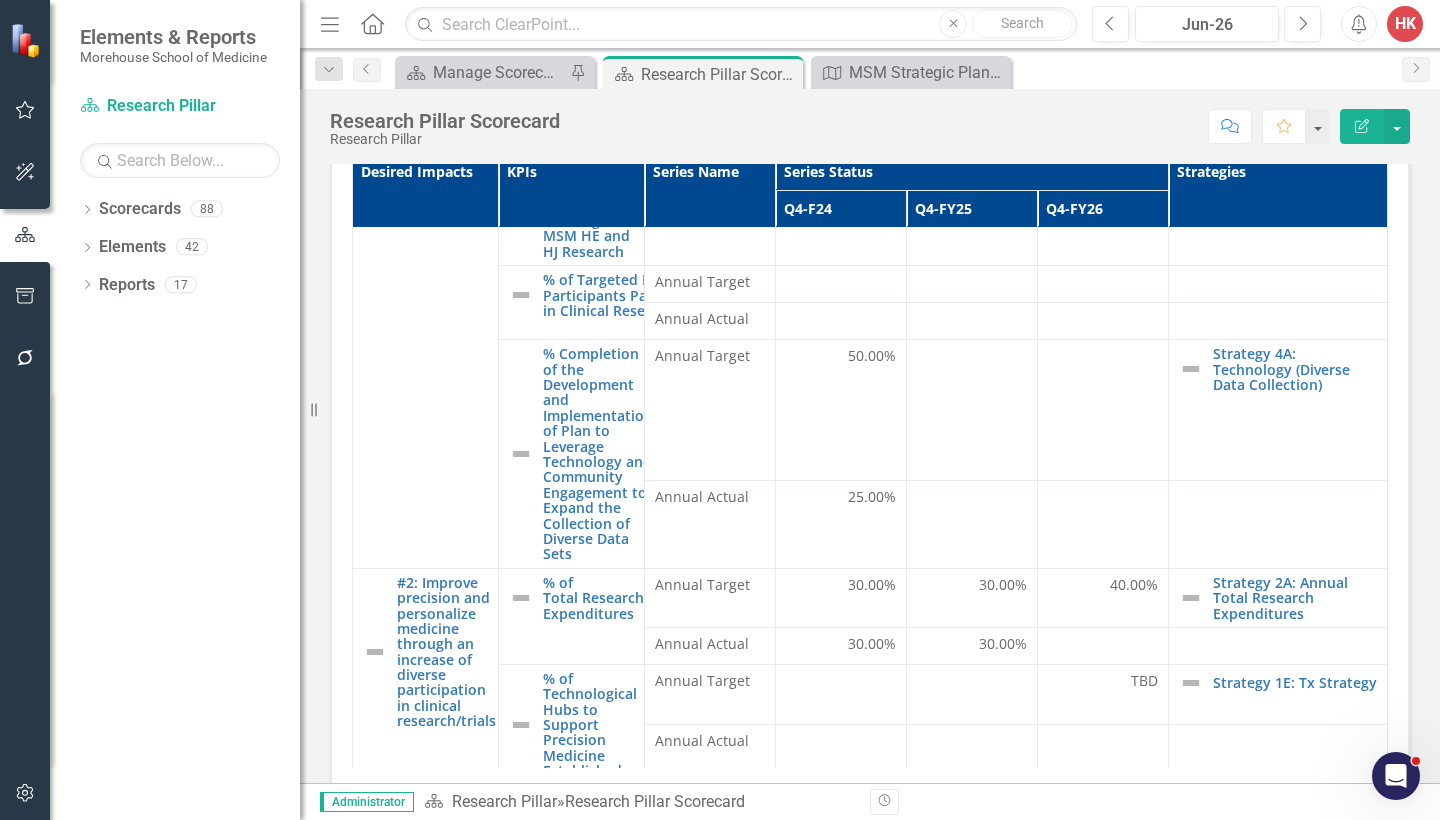 scroll, scrollTop: 976, scrollLeft: 0, axis: vertical 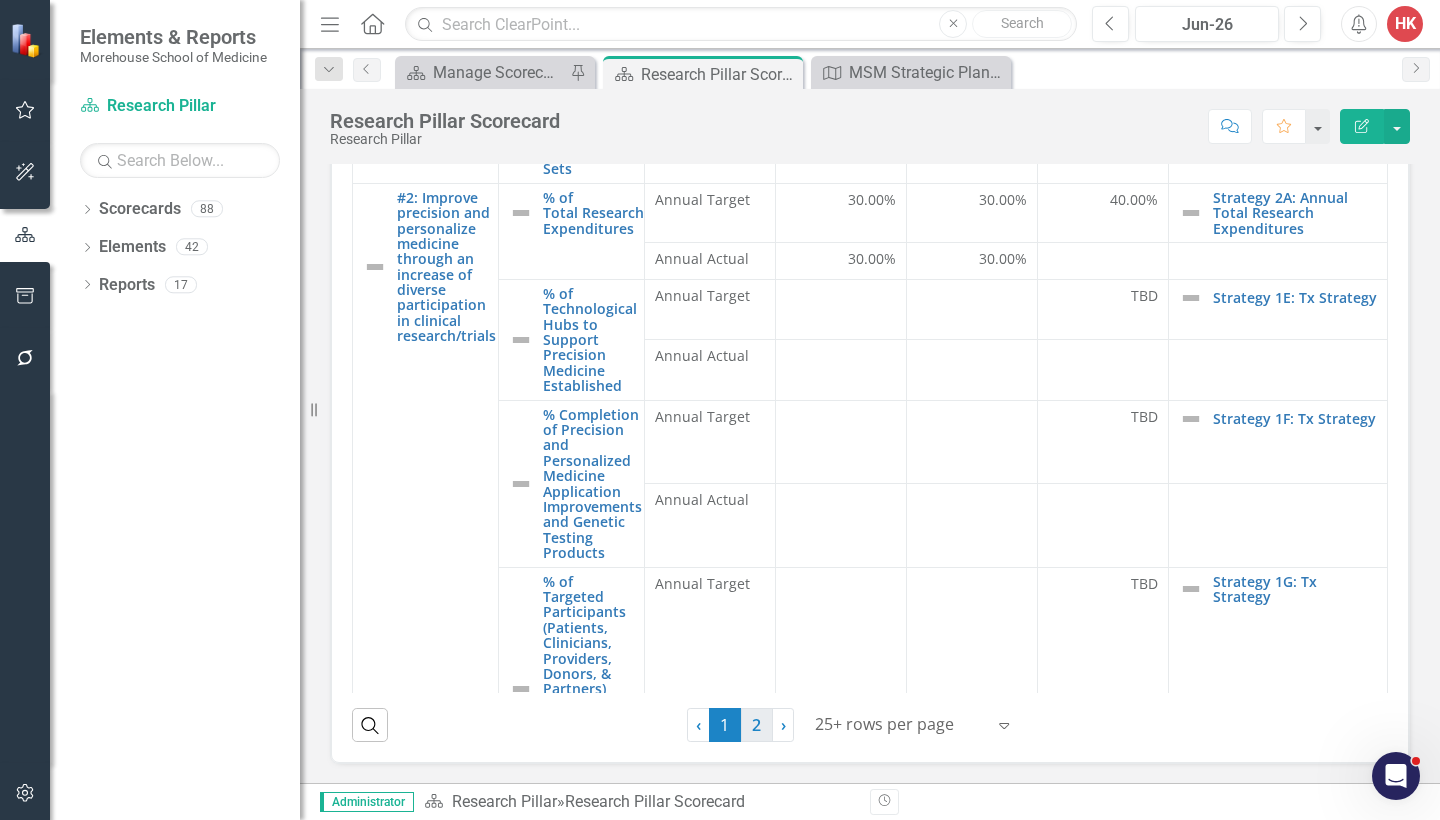 click on "2" at bounding box center [757, 725] 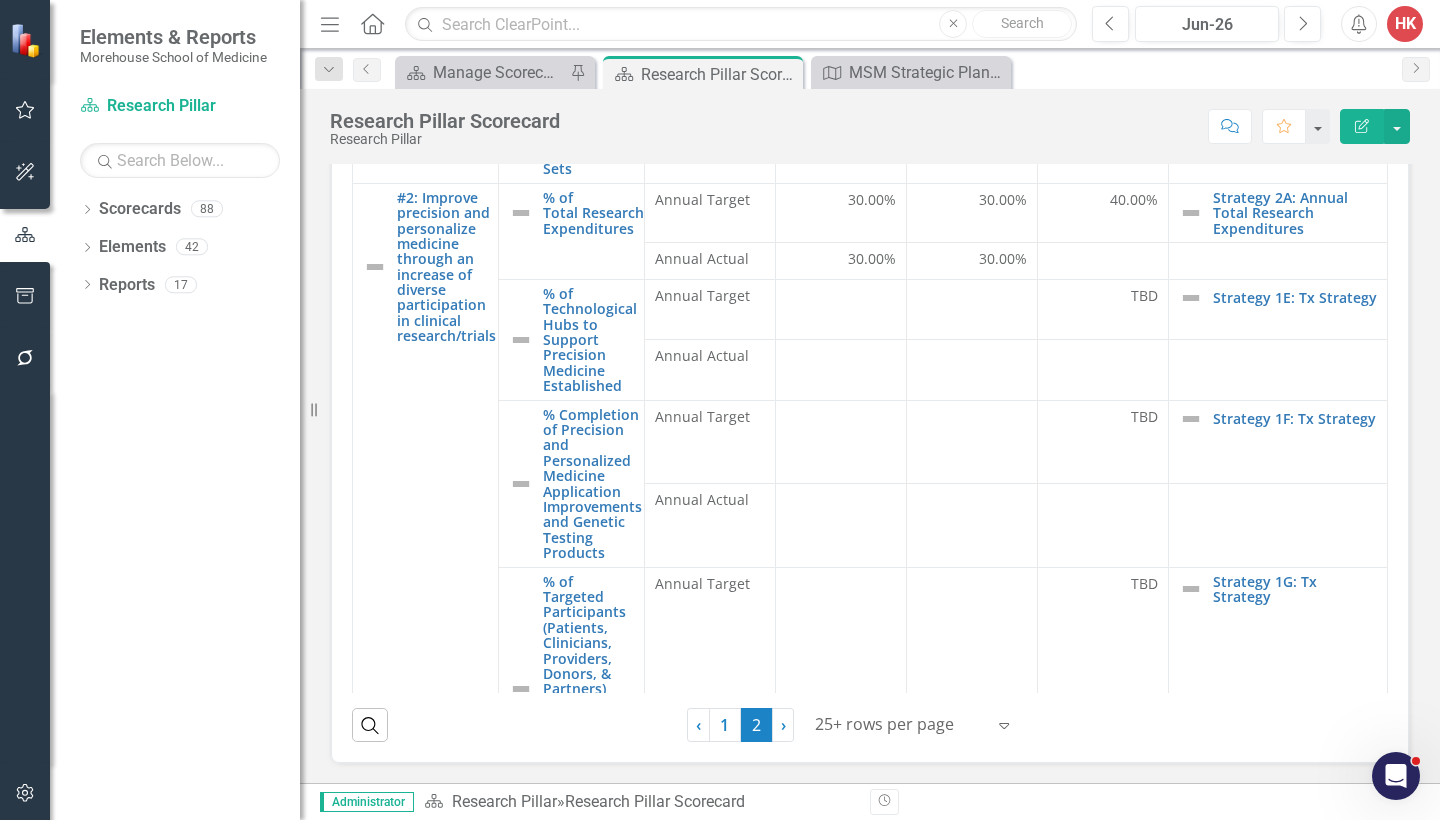 scroll, scrollTop: 0, scrollLeft: 0, axis: both 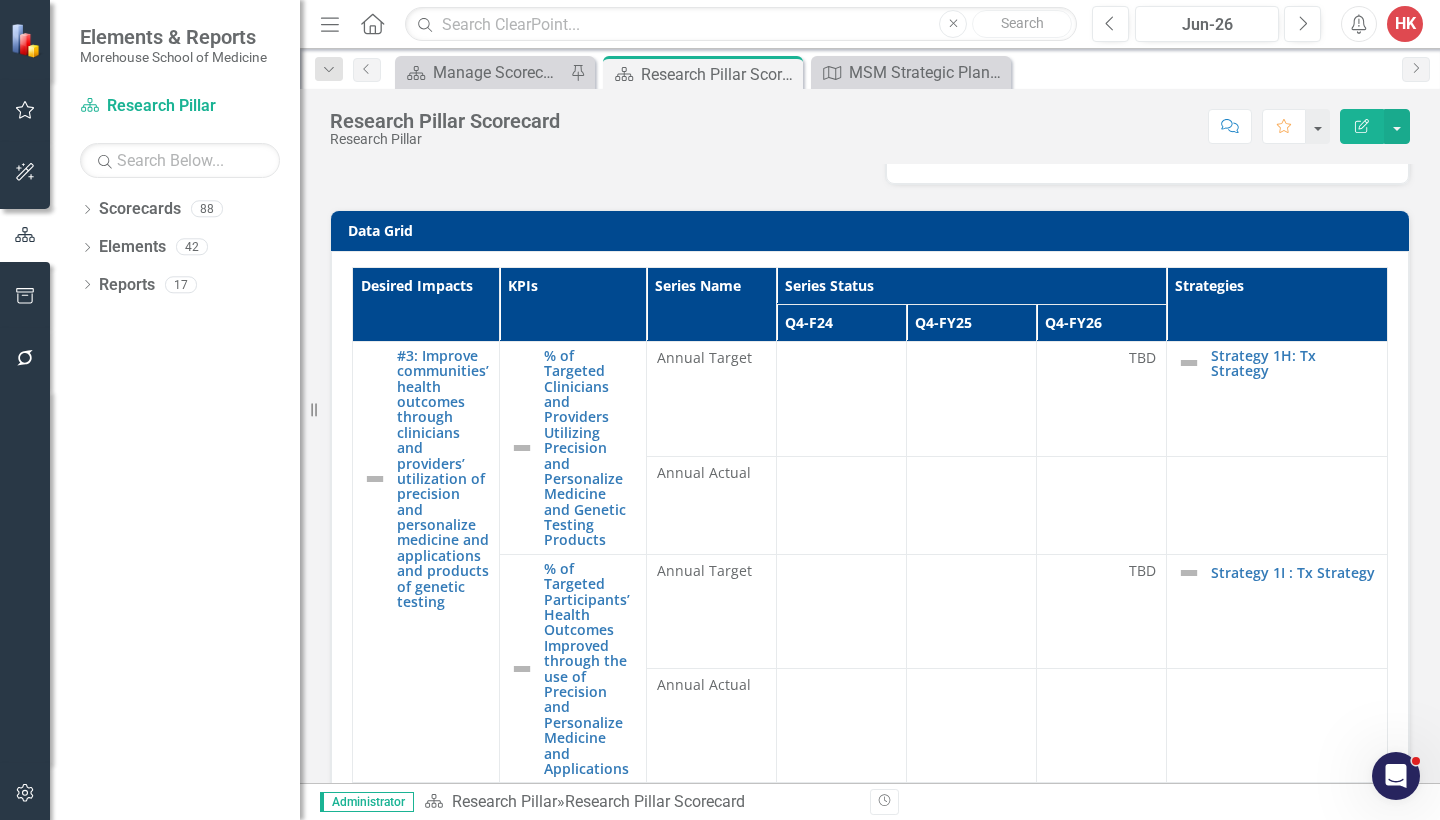 drag, startPoint x: 1420, startPoint y: 284, endPoint x: 1439, endPoint y: 333, distance: 52.554733 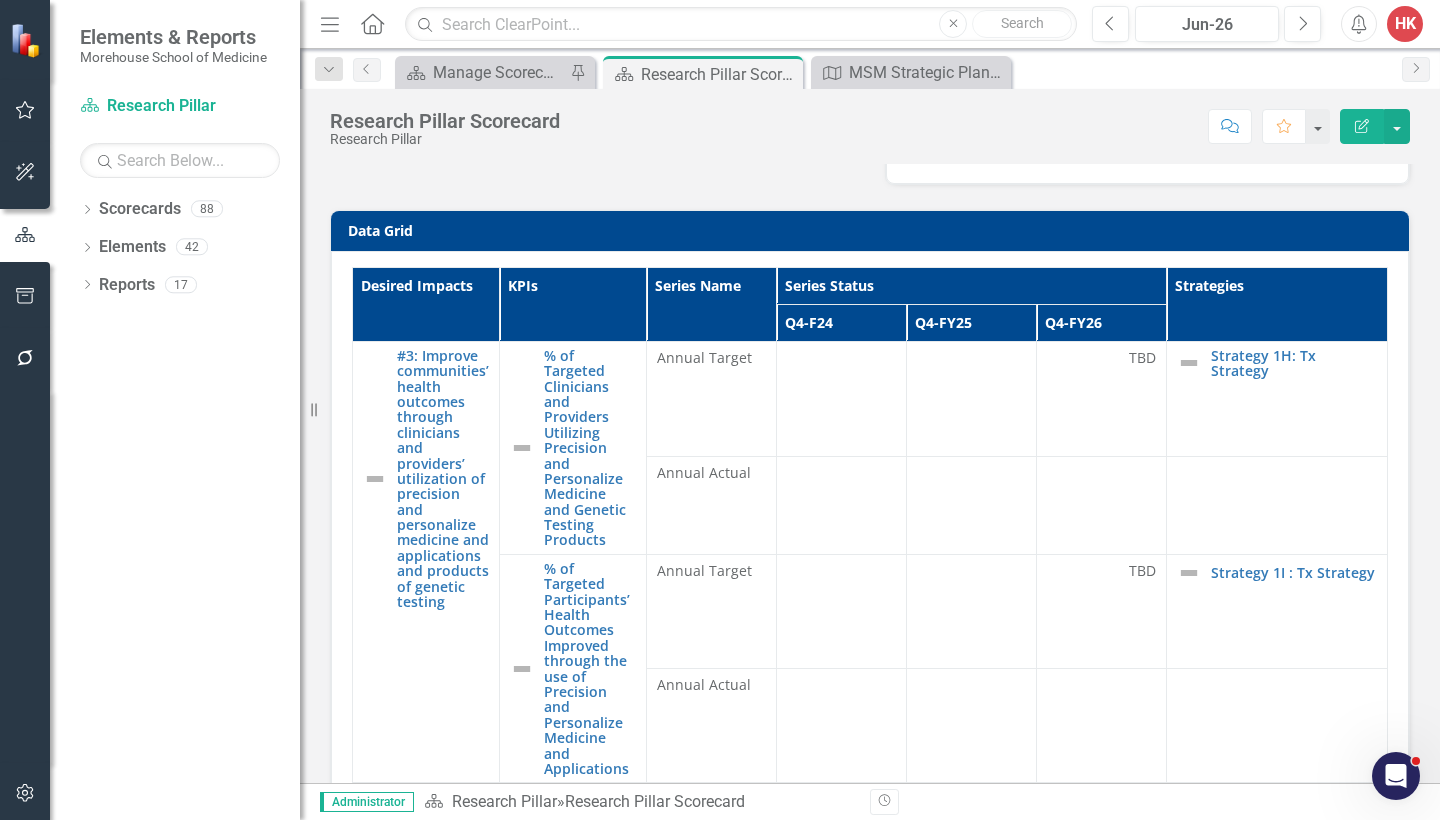 click on "Pillar 1 Translating Discovery & Innovation into Health Equity & Health Justice BHAG Partner with communities to dismantled barriers to optimal health through discovery and the implementation of scientific, medical, and public health breakthroughs by leveraging technology and our unique talents. Data Grid Desired Impacts KPIs Series Name Series Status Strategies Q4-F24 Q4-FY25 Q4-FY26 #3: Improve communities’ health outcomes through clinicians and providers’ utilization of precision and personalize medicine and applications and products of genetic testing Link Map View Link Map Edit Edit Desired Impact Link Open Element % of Targeted Clinicians and Providers Utilizing Precision and Personalize Medicine and Genetic Testing Products Link Map View Link Map Edit Edit KPI Link Open Element Annual Target TBD Strategy 1H: Tx Strategy  Link Map View Link Map Edit Edit Strategies Link Open Element Annual Actual Link Map View Link Map Edit Edit KPI Link Open Element Annual Target TBD Strategy 1I : Tx Strategy Edit" at bounding box center [870, 473] 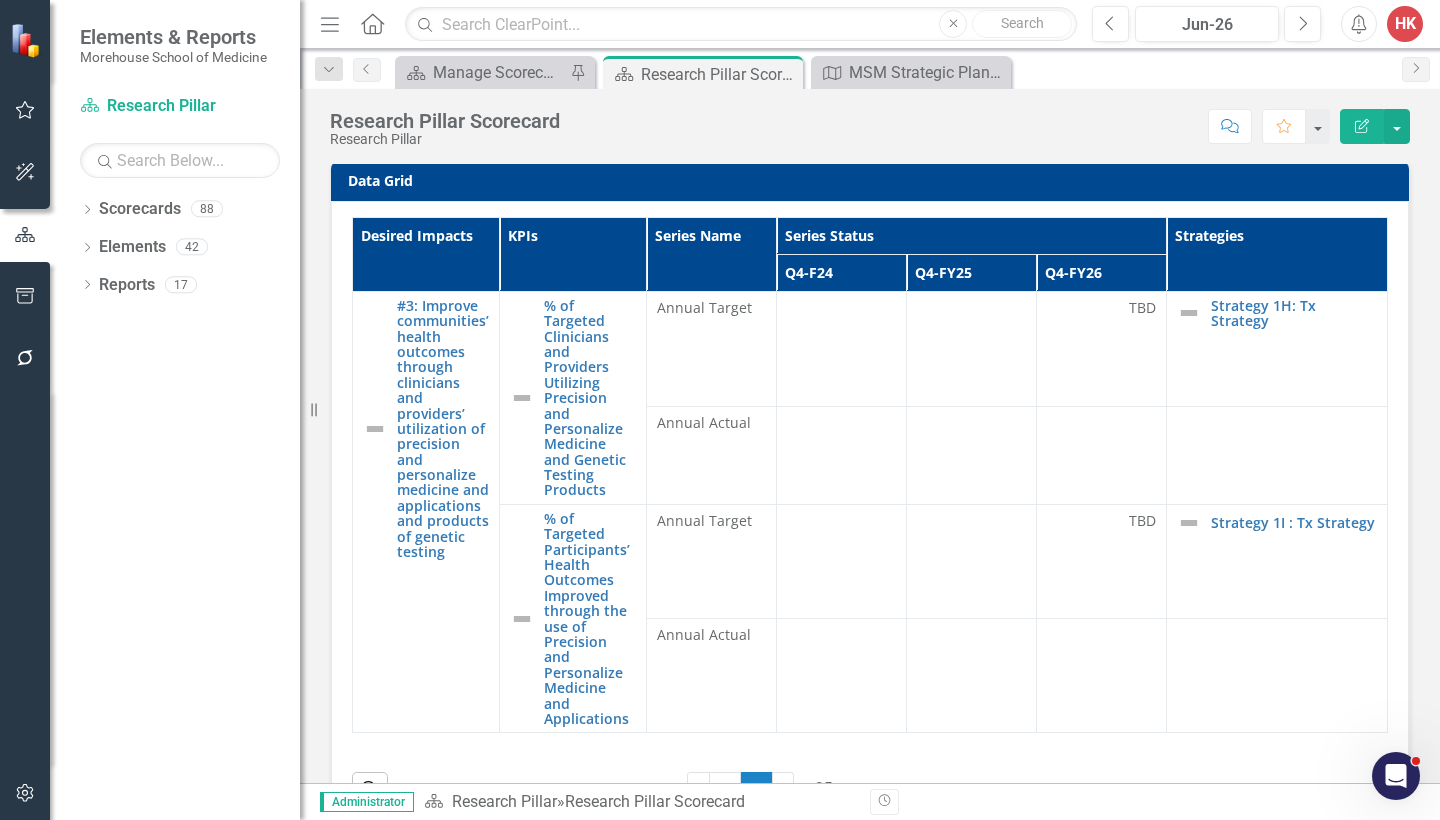 scroll, scrollTop: 215, scrollLeft: 0, axis: vertical 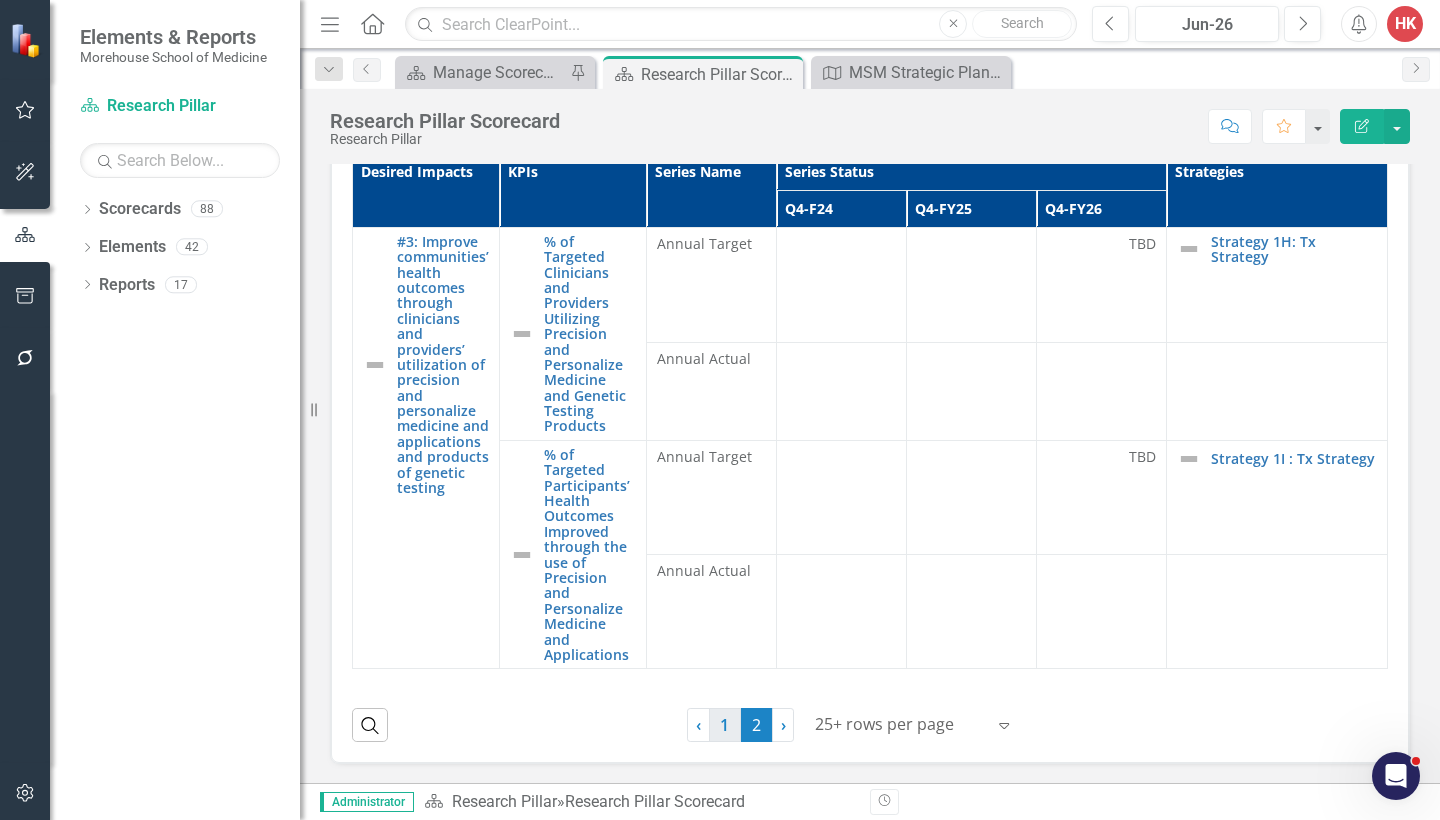 click on "1" at bounding box center (725, 725) 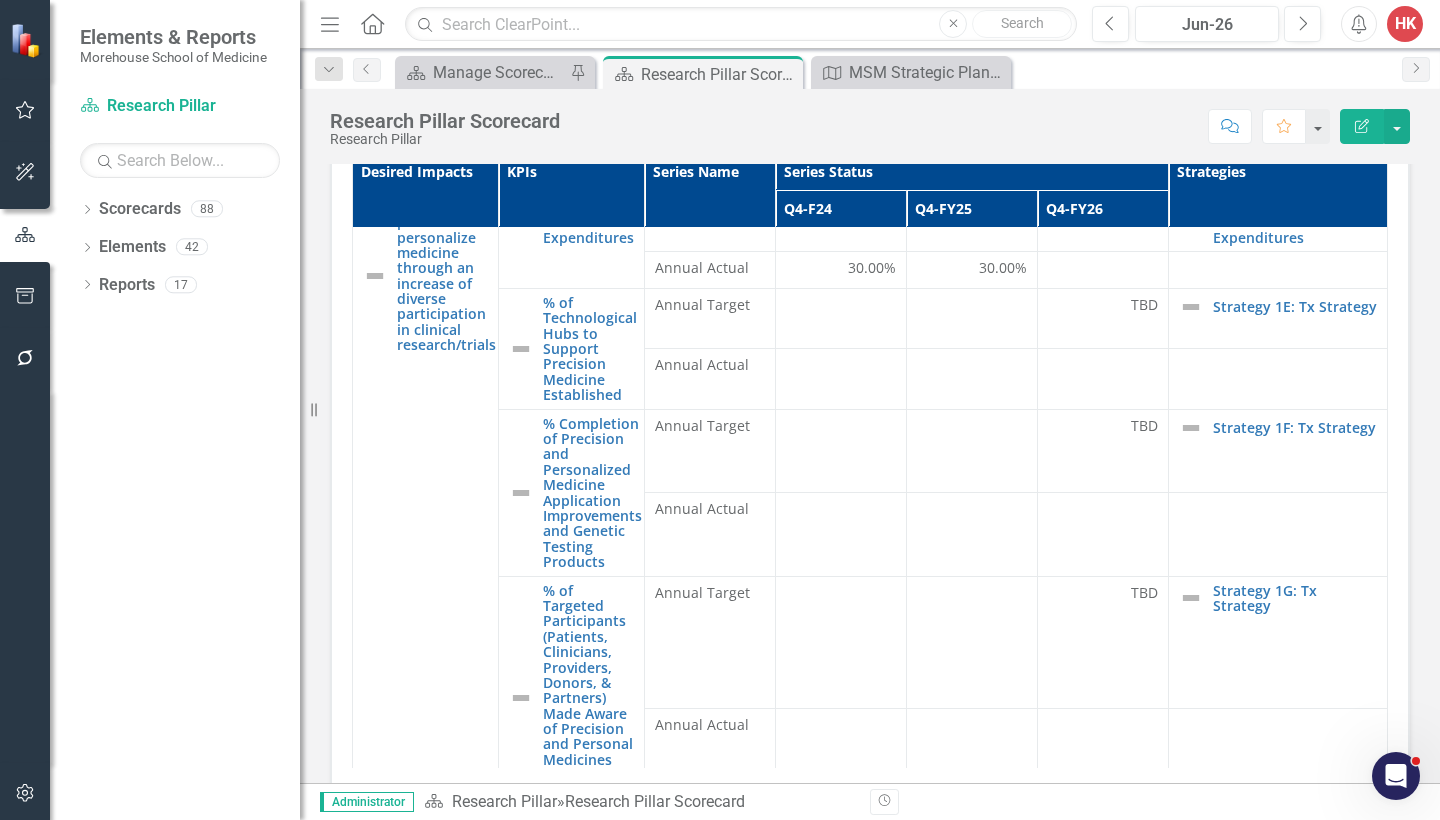 scroll, scrollTop: 1352, scrollLeft: 0, axis: vertical 